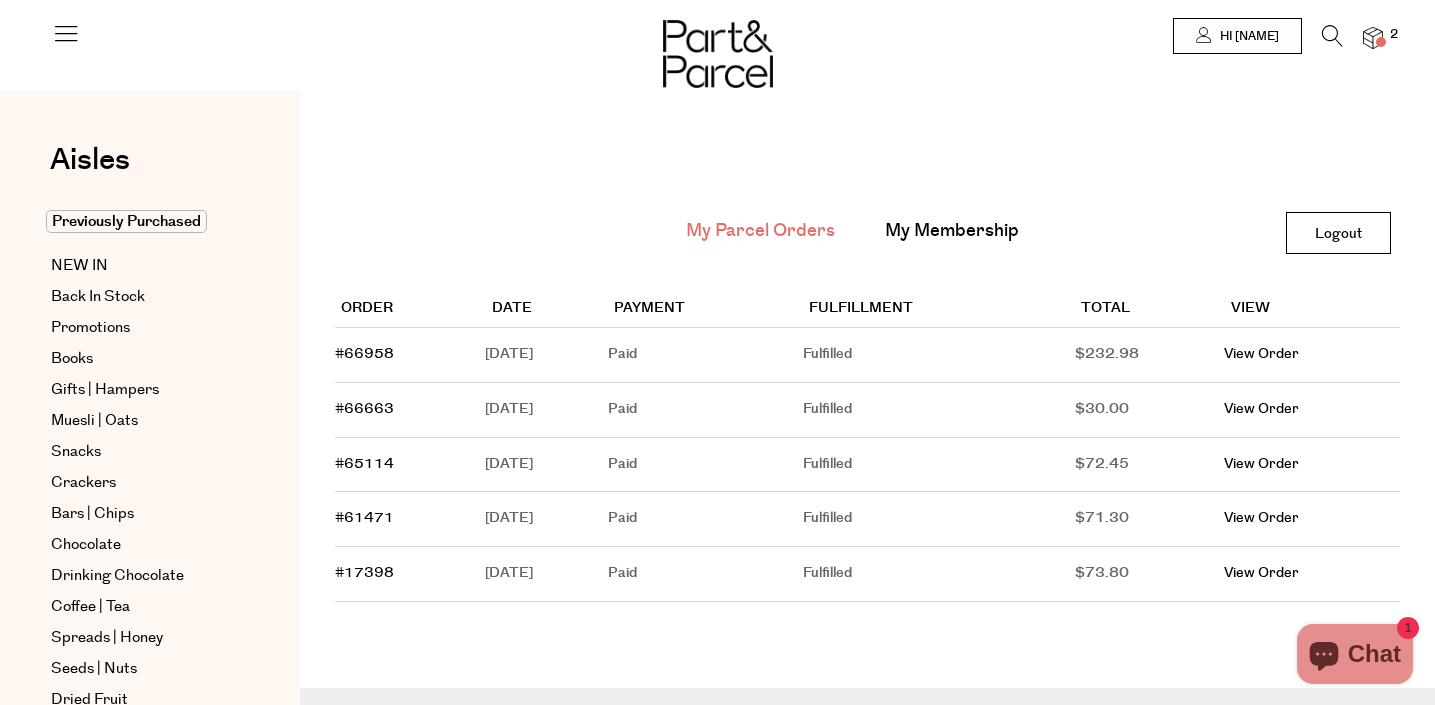 scroll, scrollTop: 0, scrollLeft: 0, axis: both 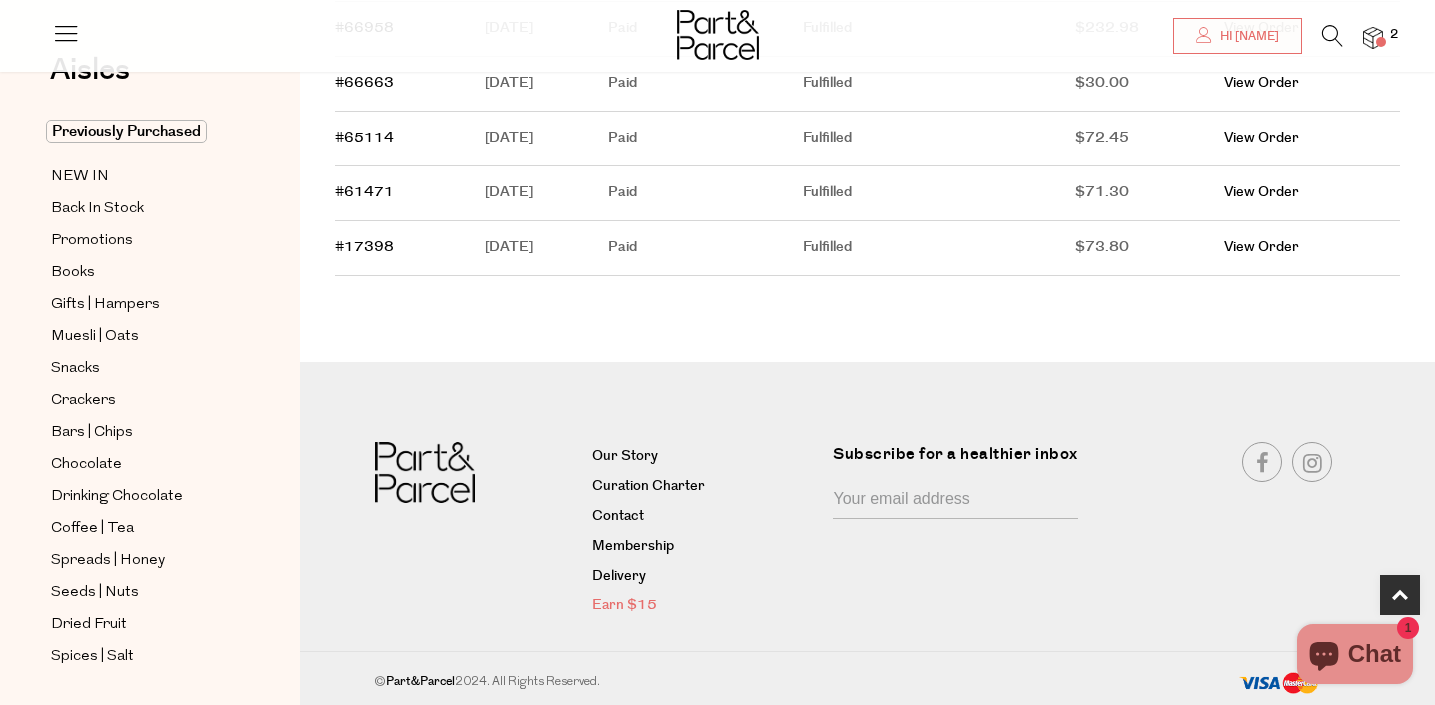 click on "Earn $15" at bounding box center [705, 606] 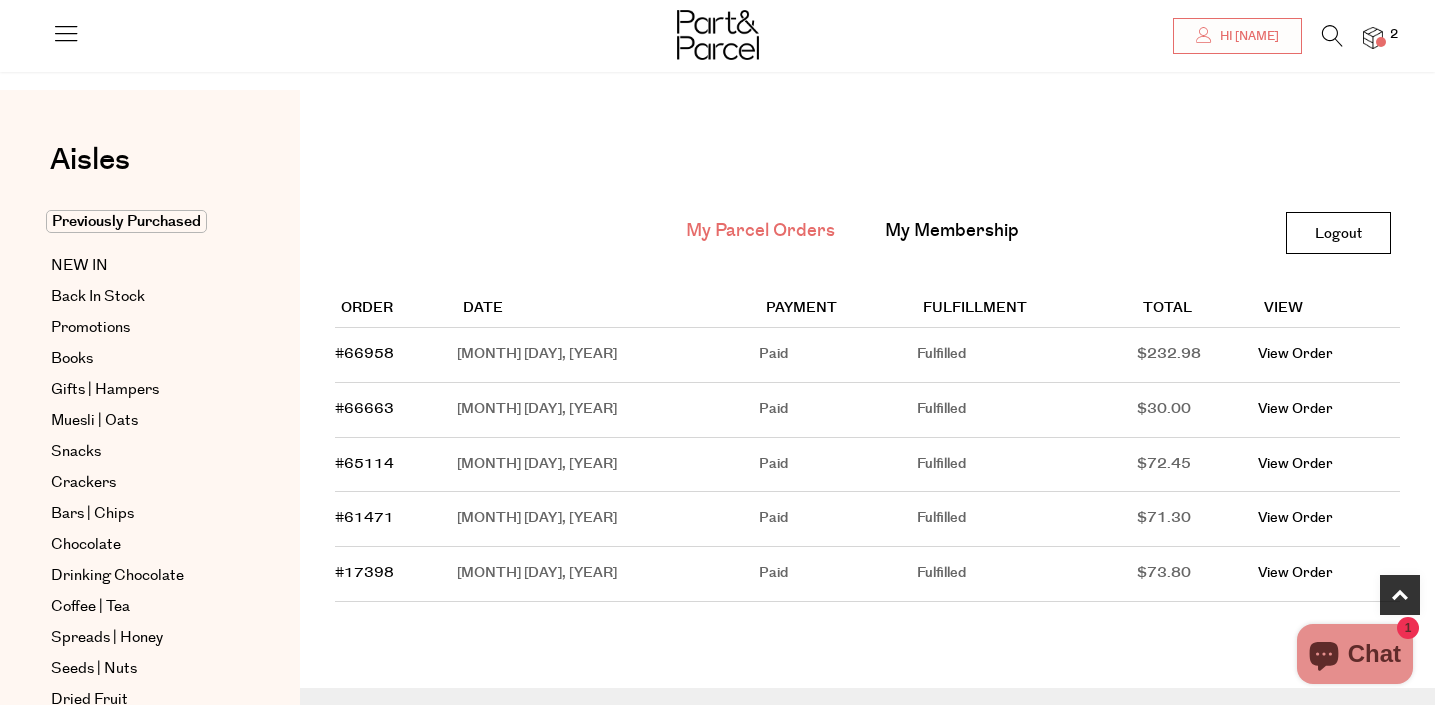 scroll, scrollTop: 326, scrollLeft: 0, axis: vertical 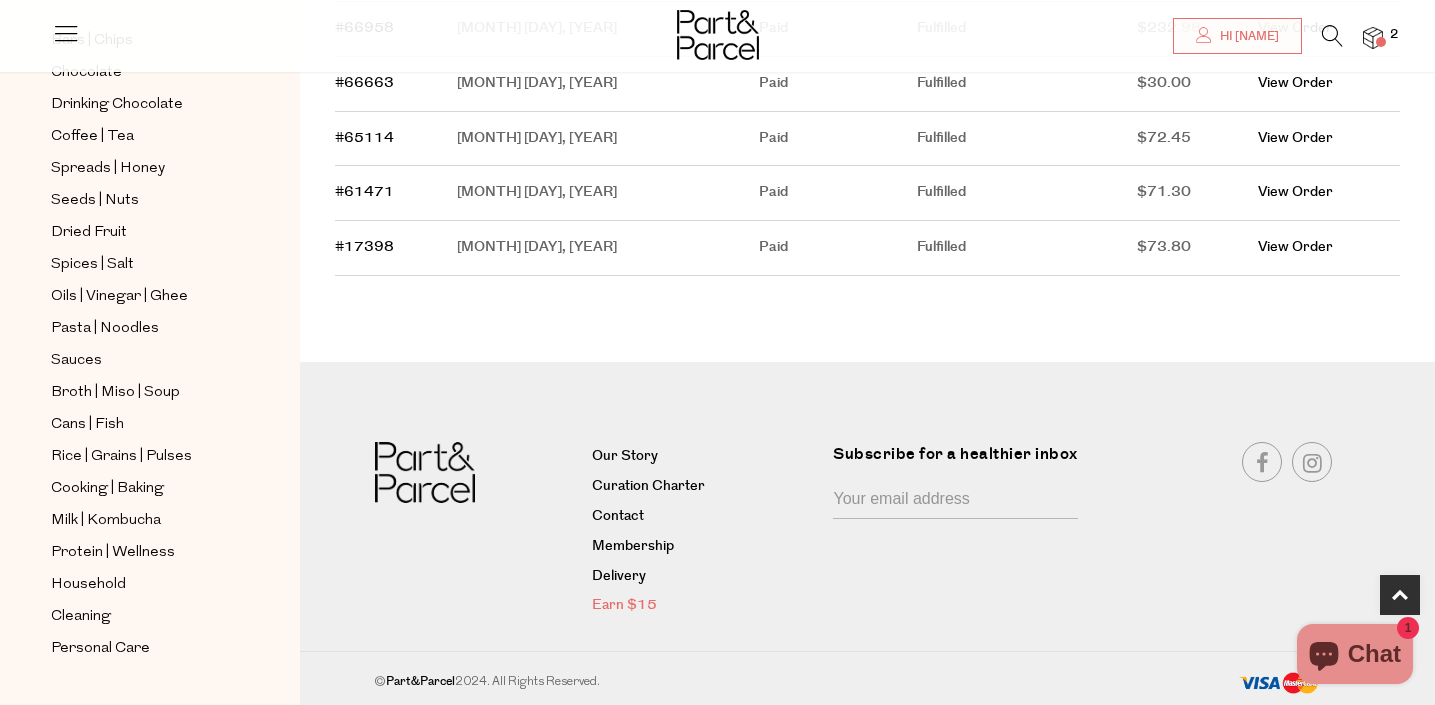 click on "Earn $15" at bounding box center (705, 606) 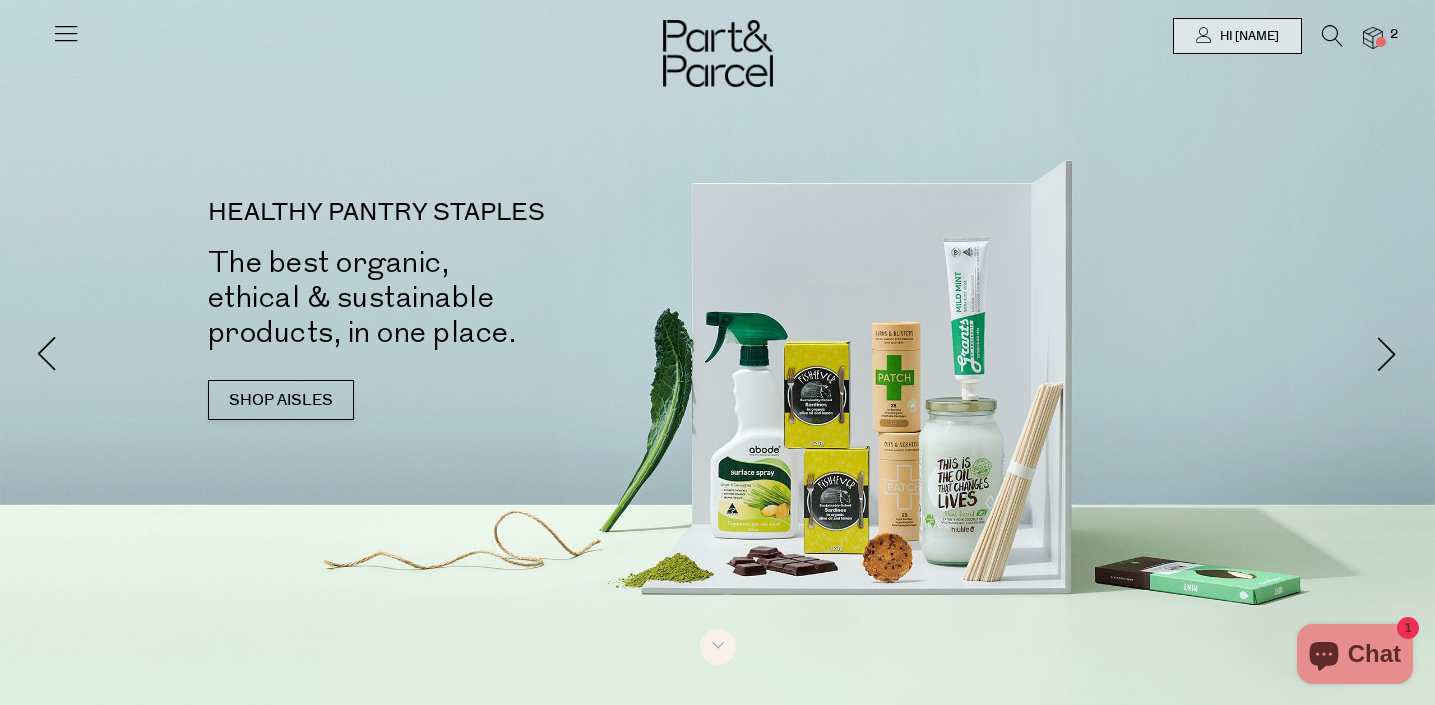 scroll, scrollTop: 0, scrollLeft: 0, axis: both 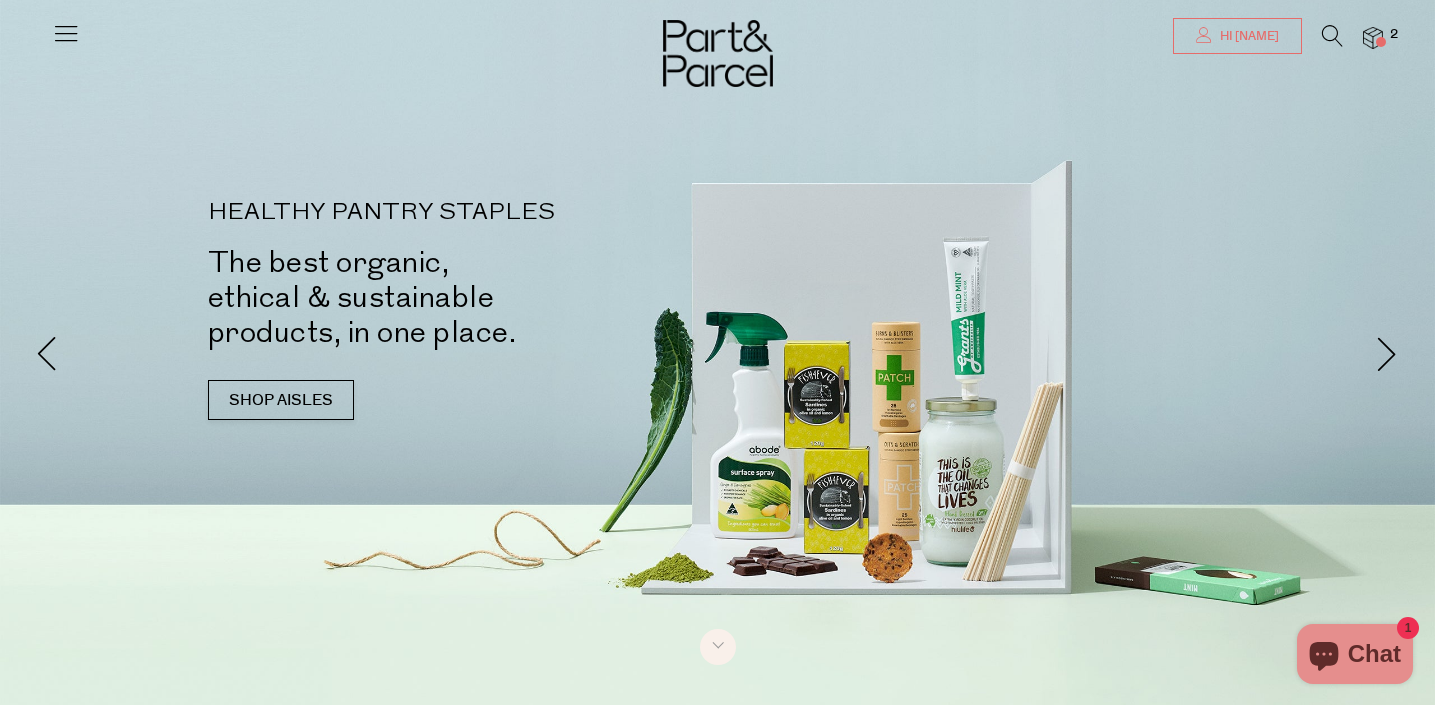 click on "Hi [NAME]" at bounding box center [1247, 36] 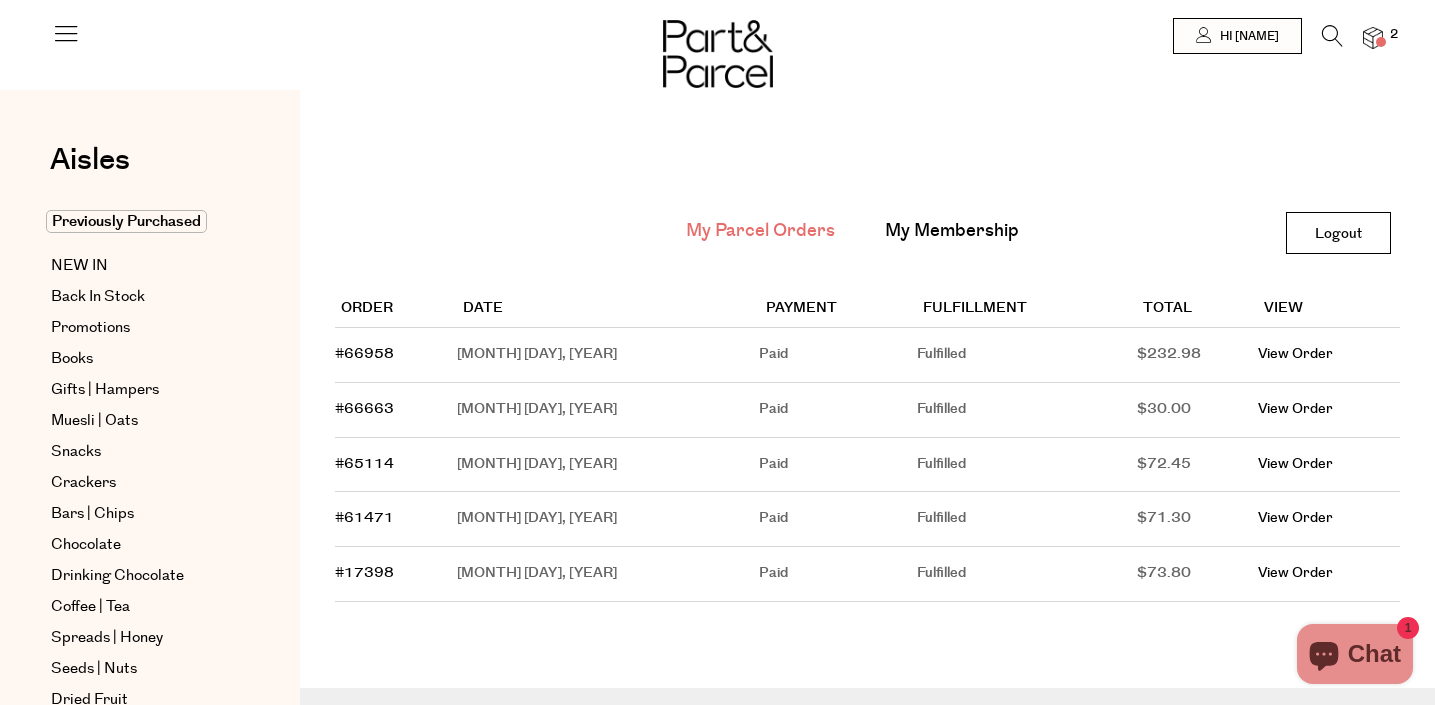 scroll, scrollTop: 0, scrollLeft: 0, axis: both 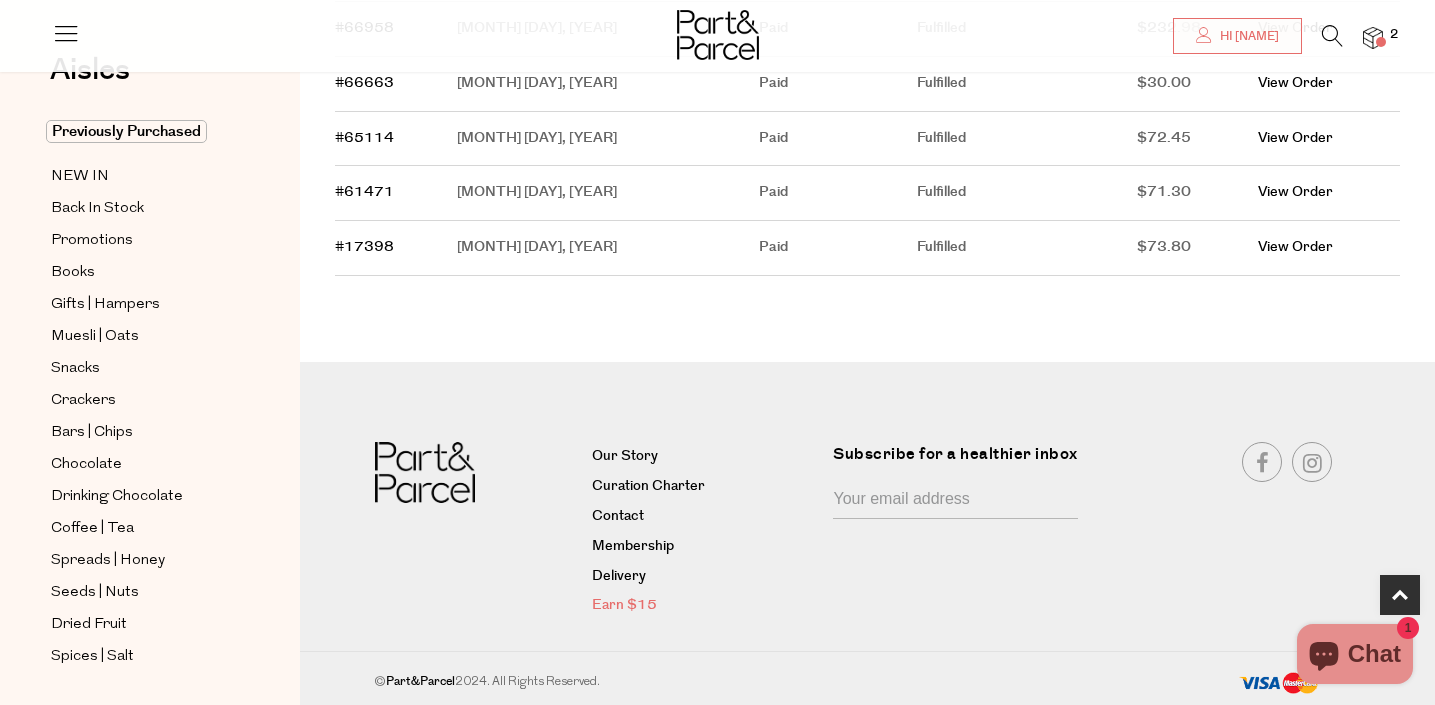 click on "Earn $15" at bounding box center (705, 606) 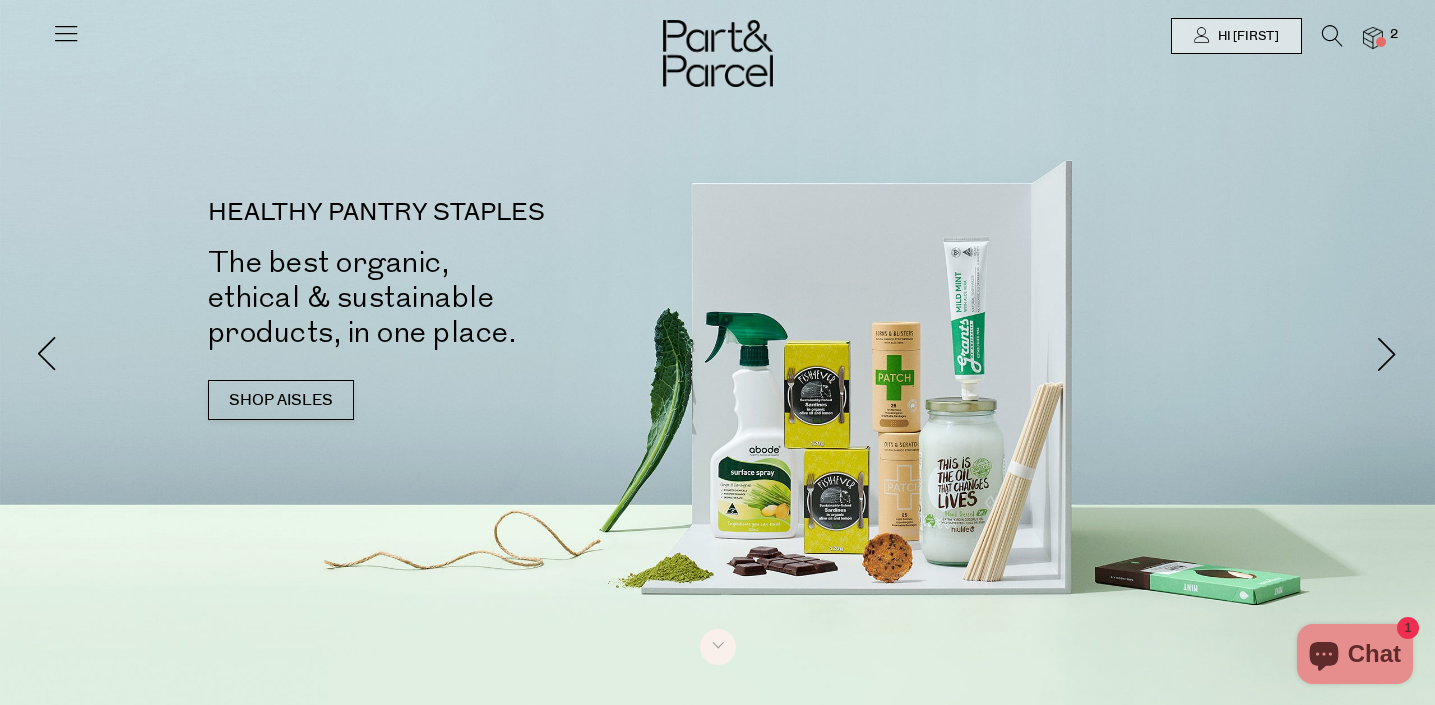 scroll, scrollTop: 0, scrollLeft: 0, axis: both 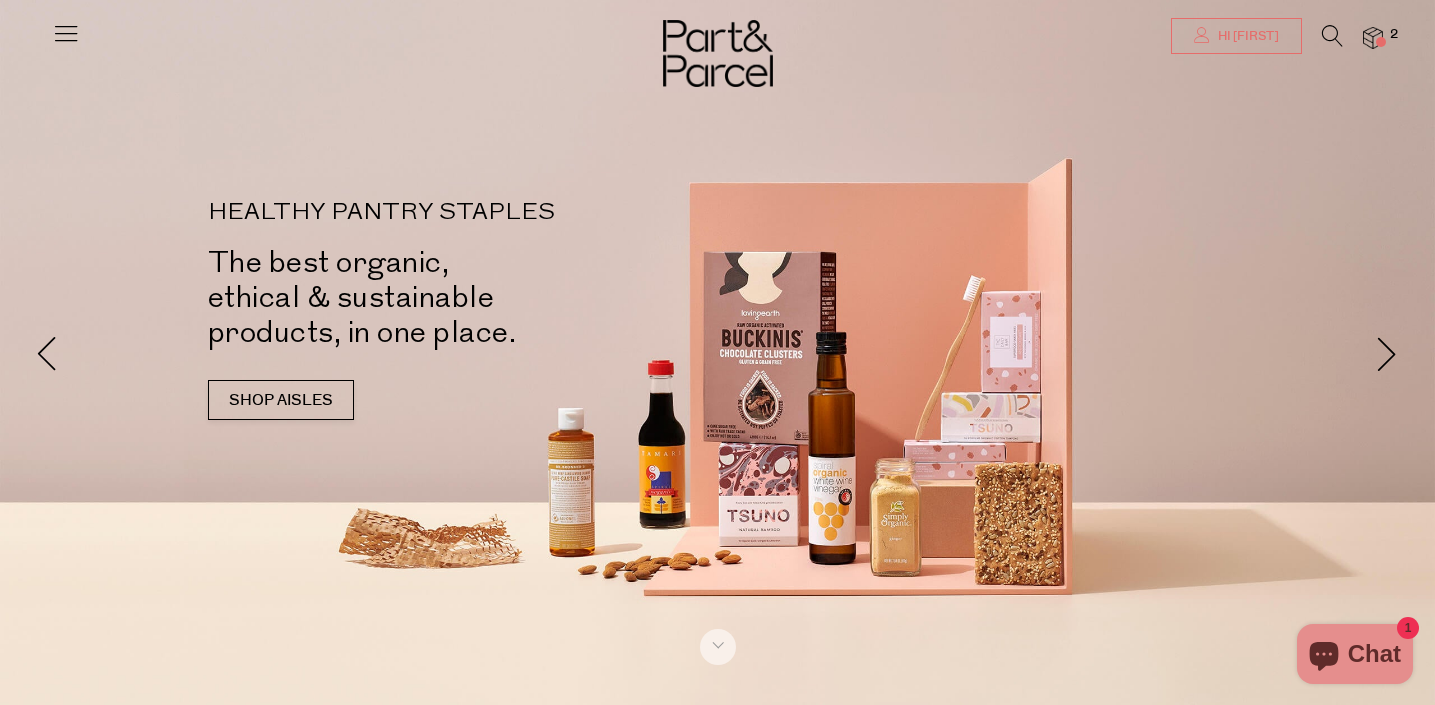 click at bounding box center (1202, 35) 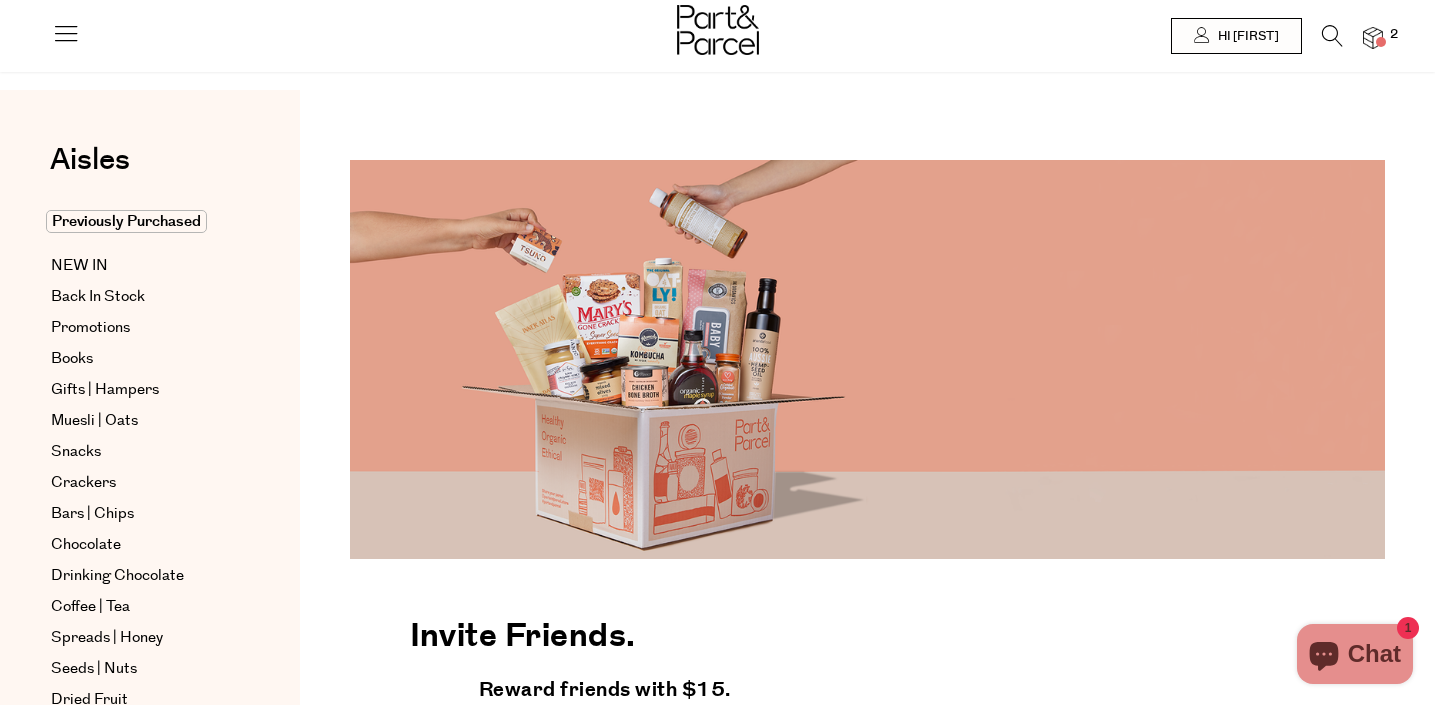 scroll, scrollTop: 668, scrollLeft: 0, axis: vertical 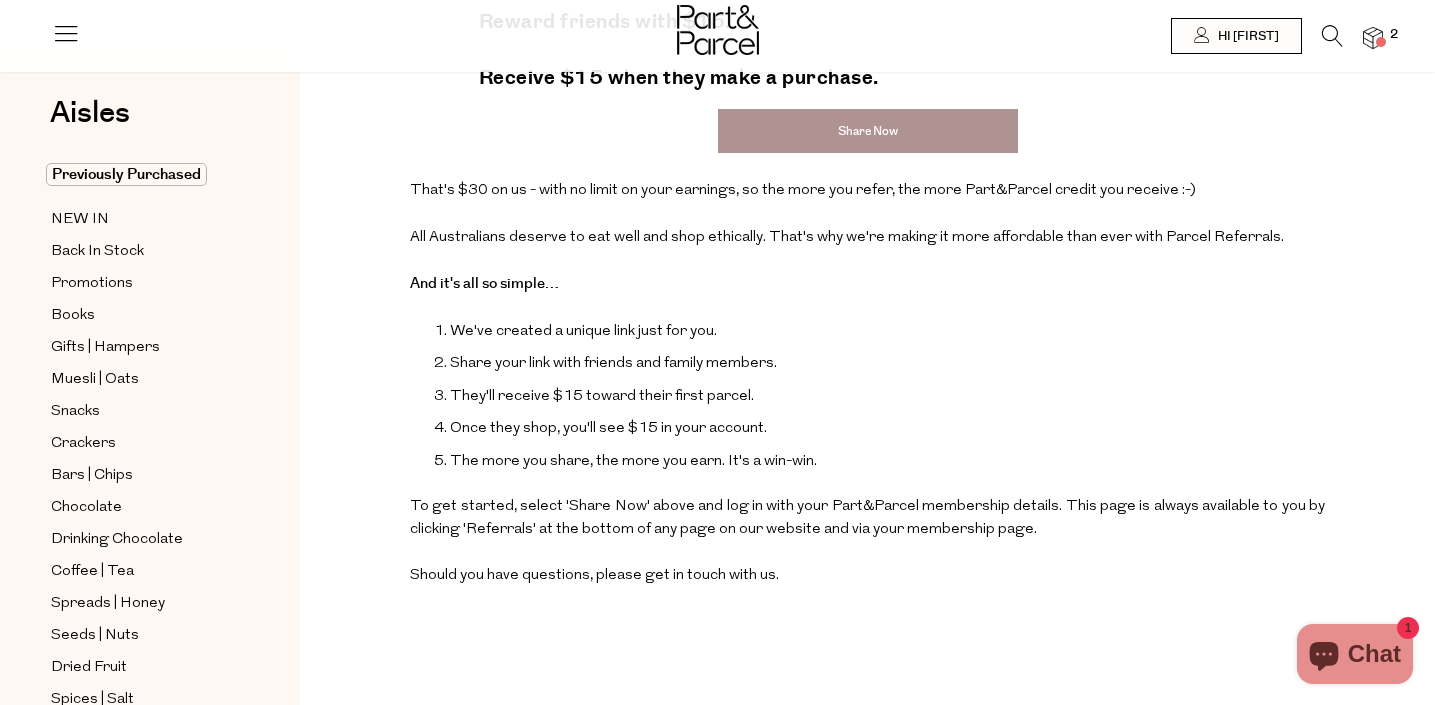 click on "Share Now" at bounding box center (868, 131) 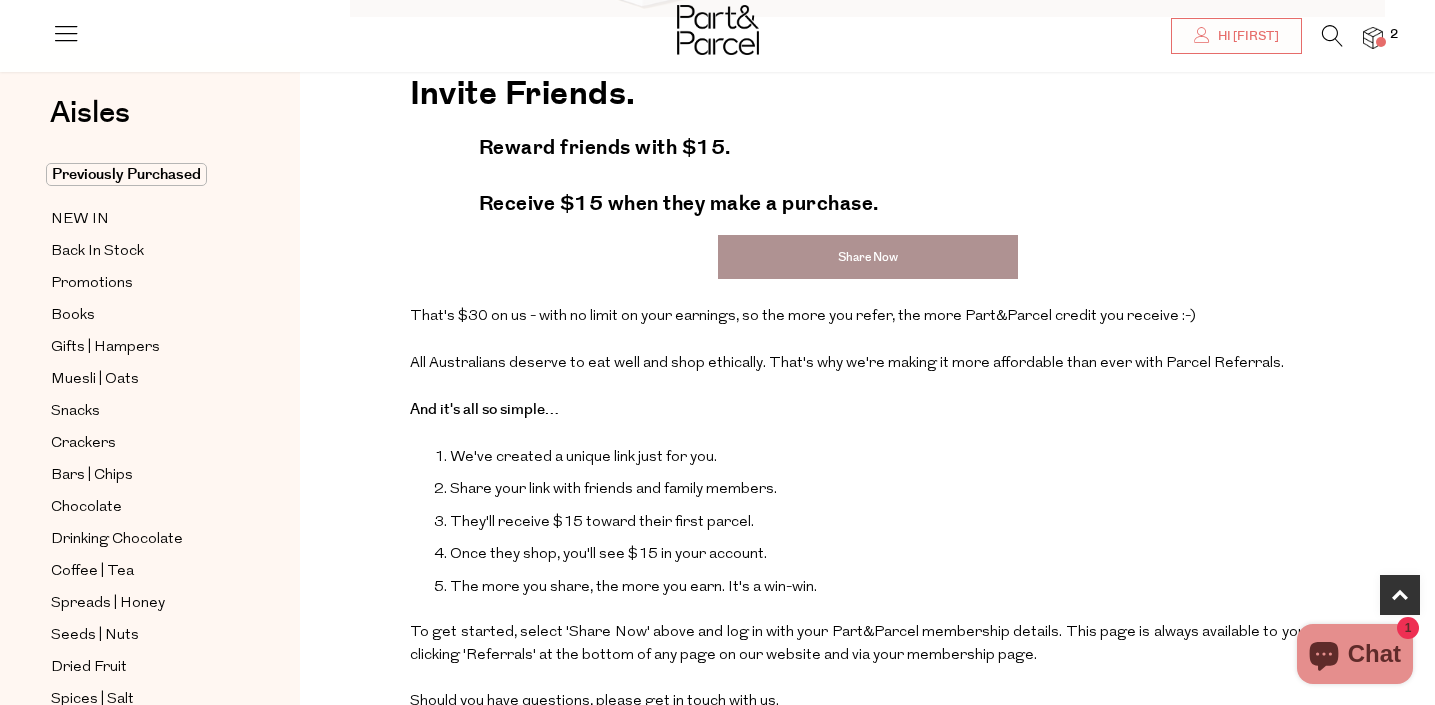 scroll, scrollTop: 544, scrollLeft: 0, axis: vertical 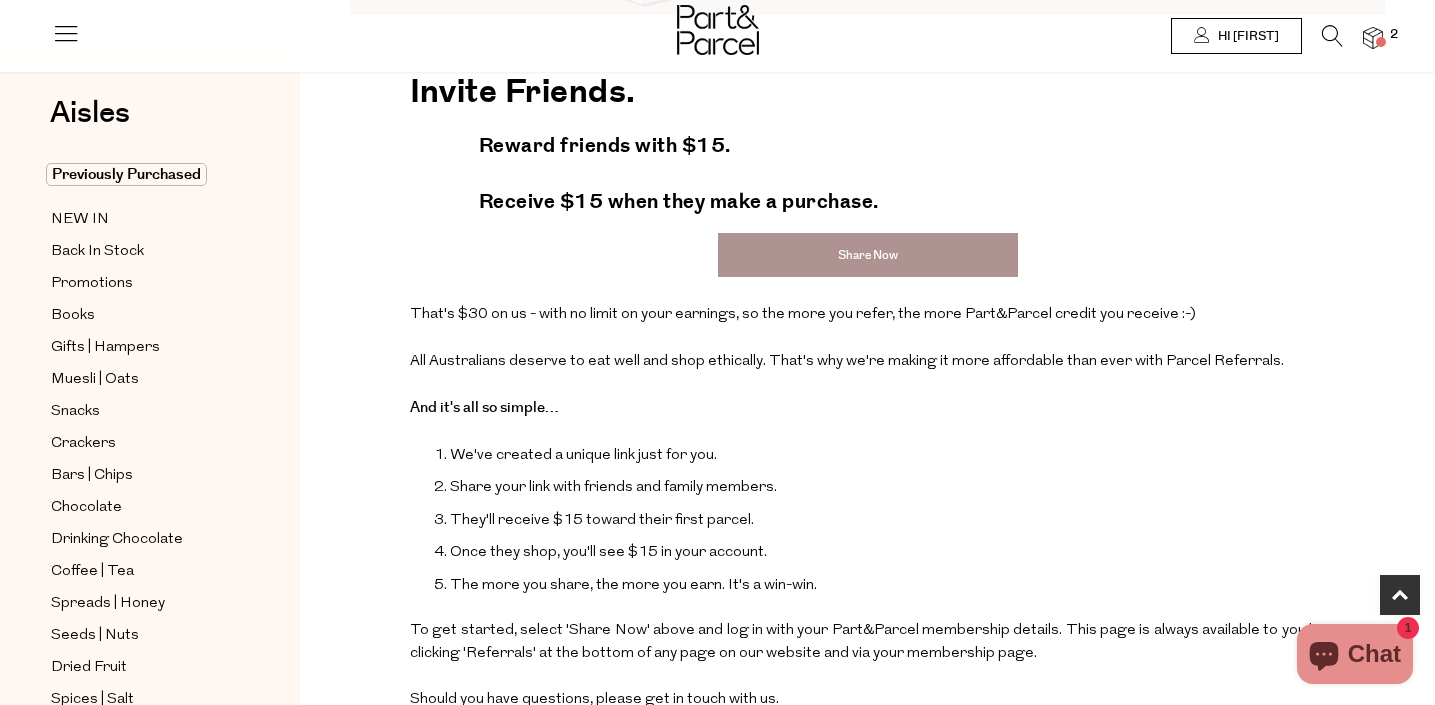 click on "Hi [NAME]" at bounding box center (1246, 36) 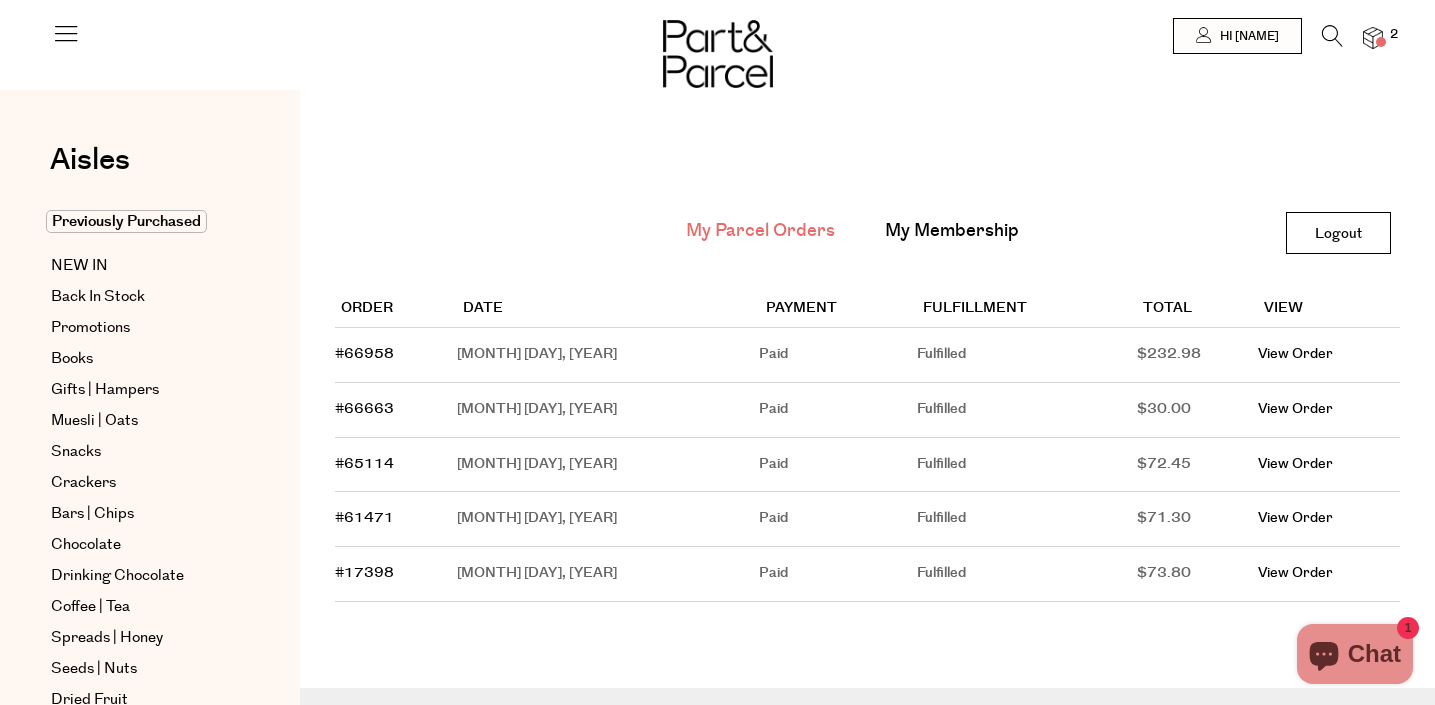 scroll, scrollTop: 0, scrollLeft: 0, axis: both 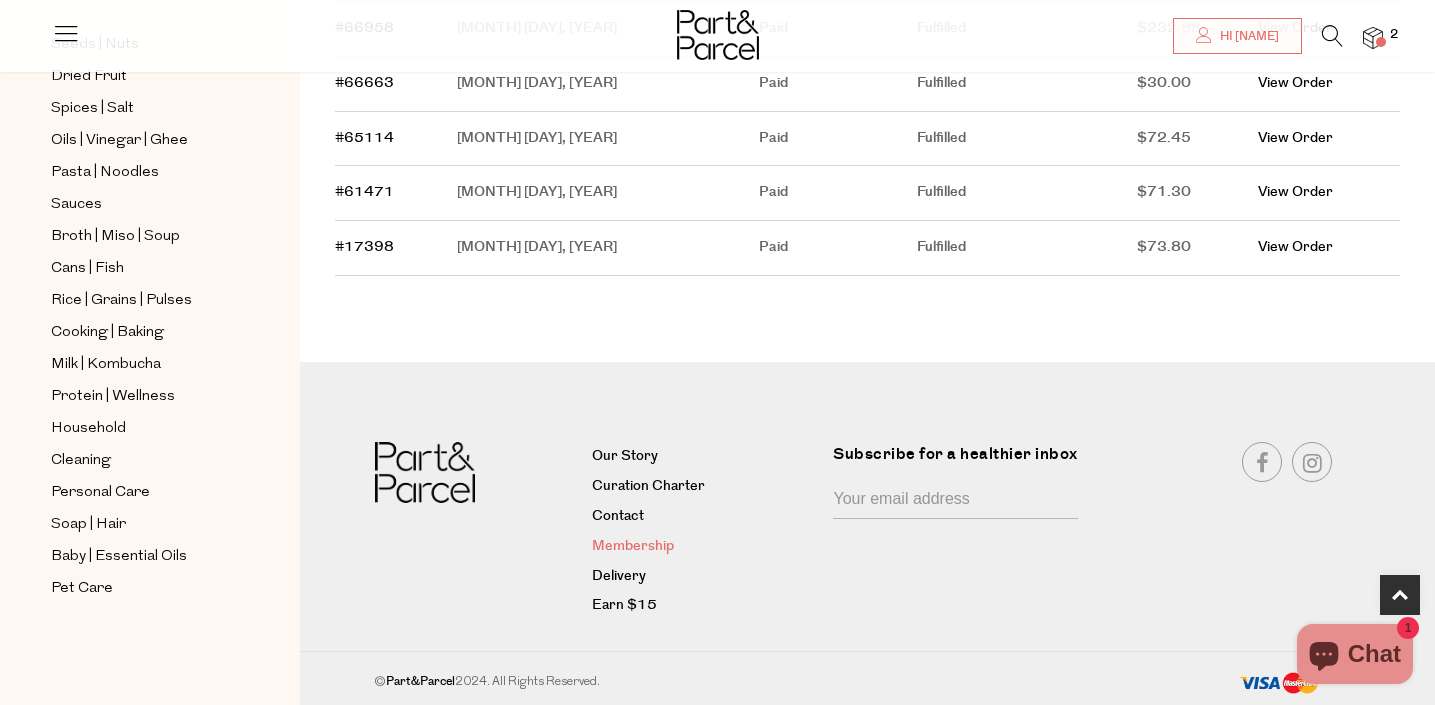 click on "Membership" at bounding box center (705, 547) 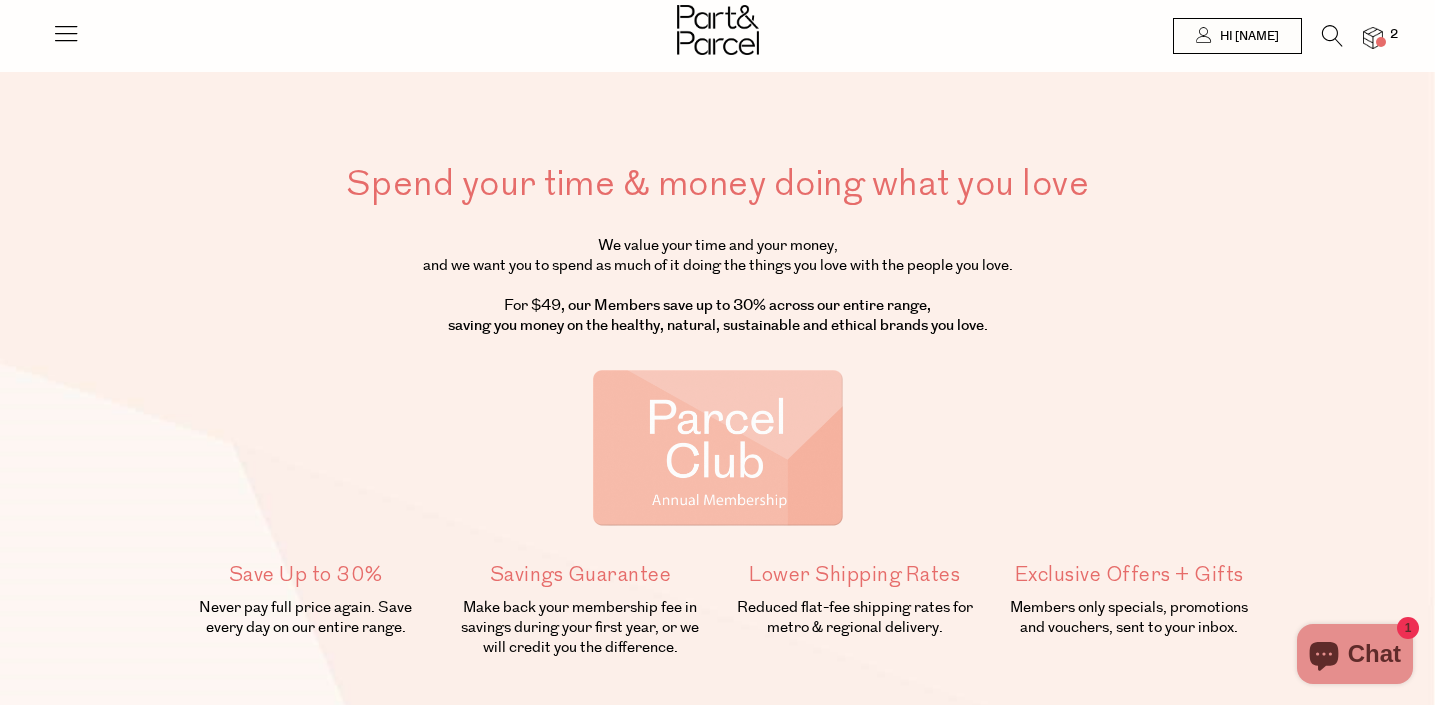 scroll, scrollTop: 0, scrollLeft: 0, axis: both 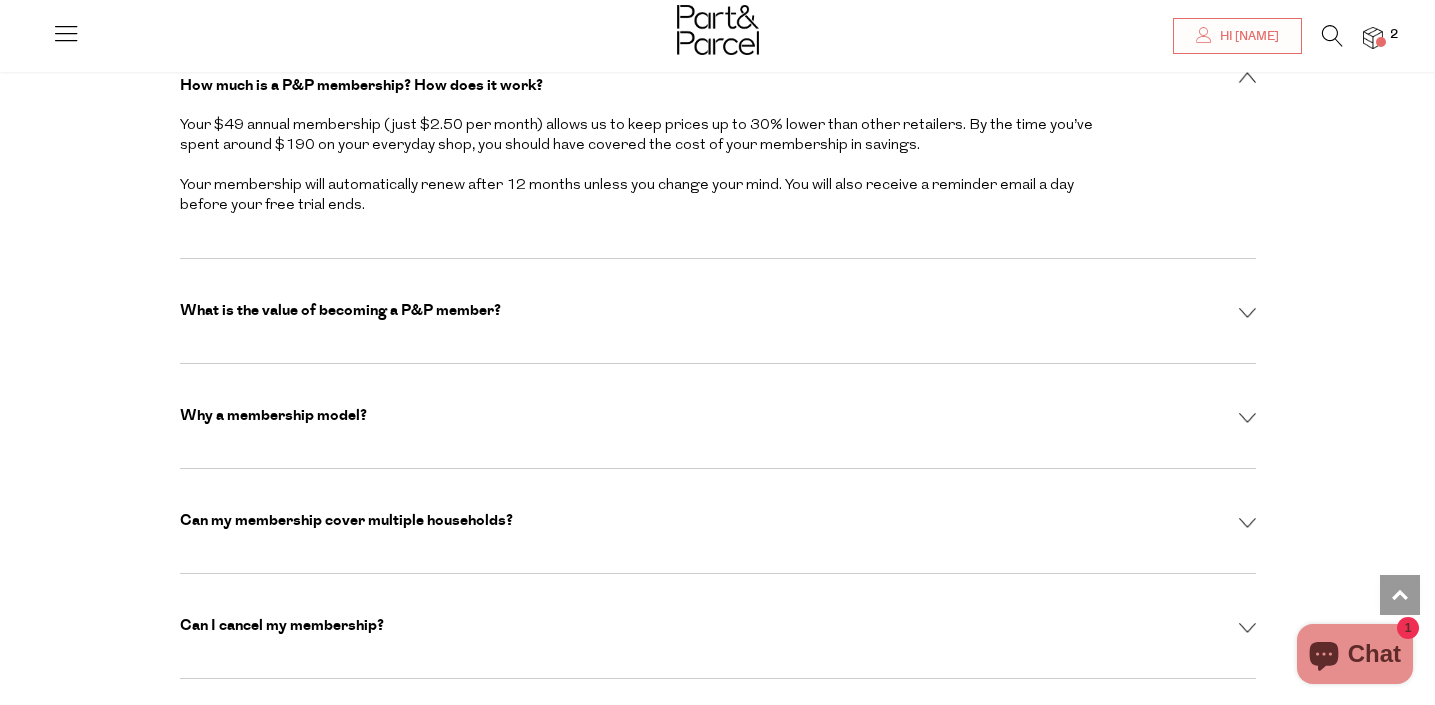 click on "Can my membership cover multiple households?" at bounding box center (718, 521) 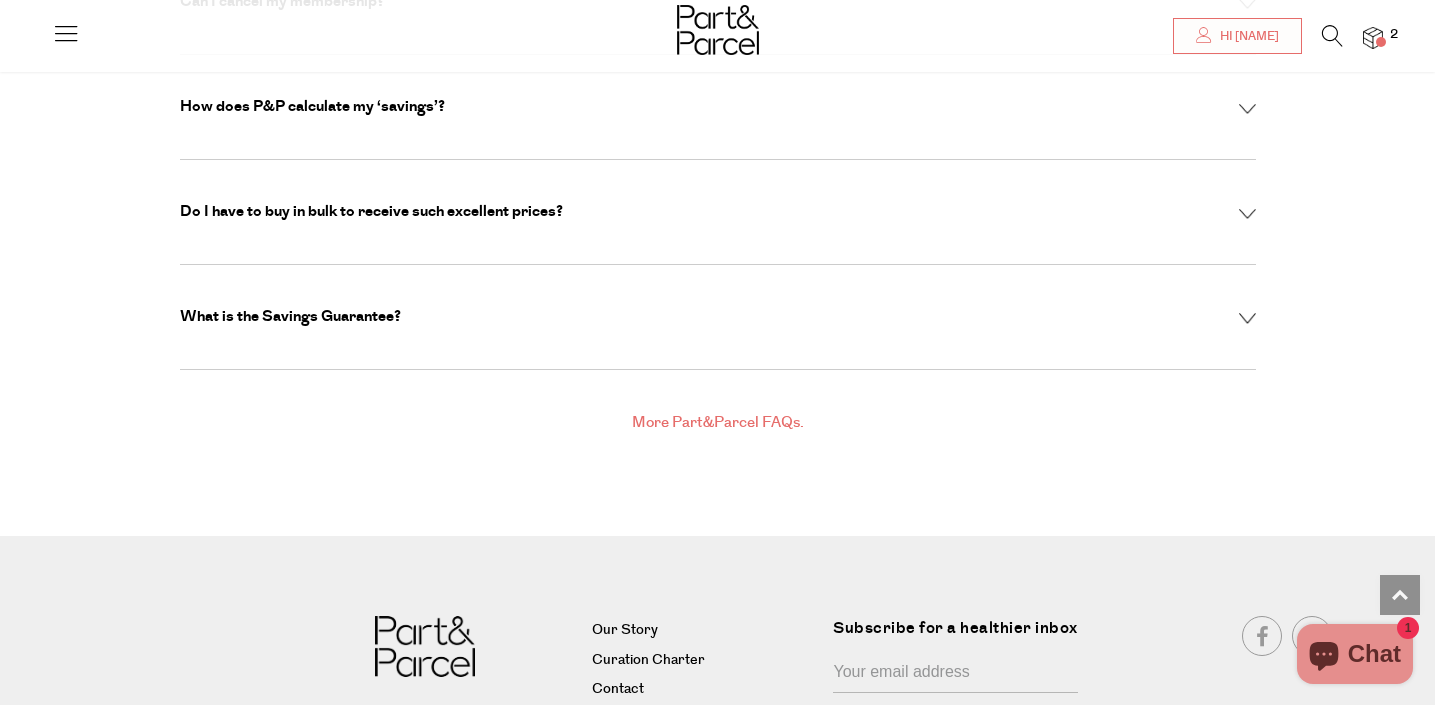scroll, scrollTop: 6879, scrollLeft: 0, axis: vertical 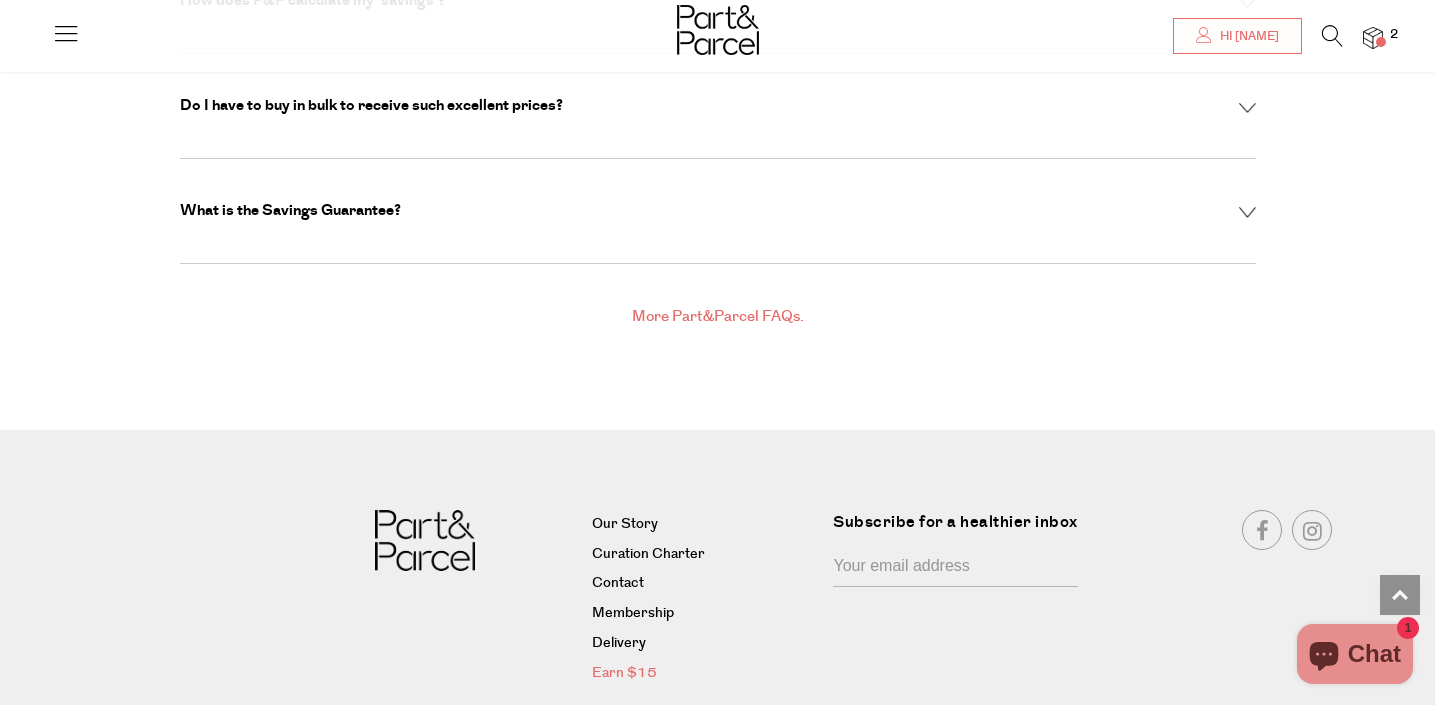 click on "Earn $15" at bounding box center (705, 674) 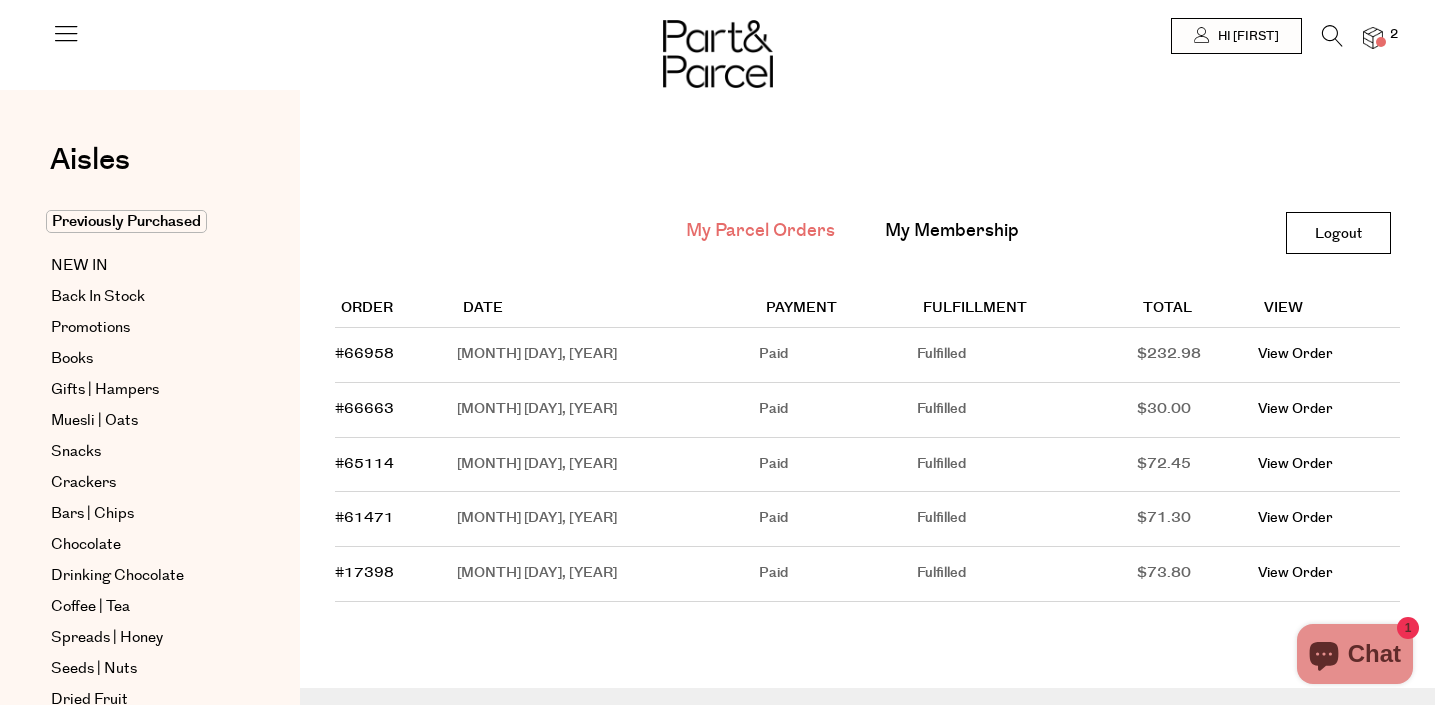 scroll, scrollTop: 0, scrollLeft: 0, axis: both 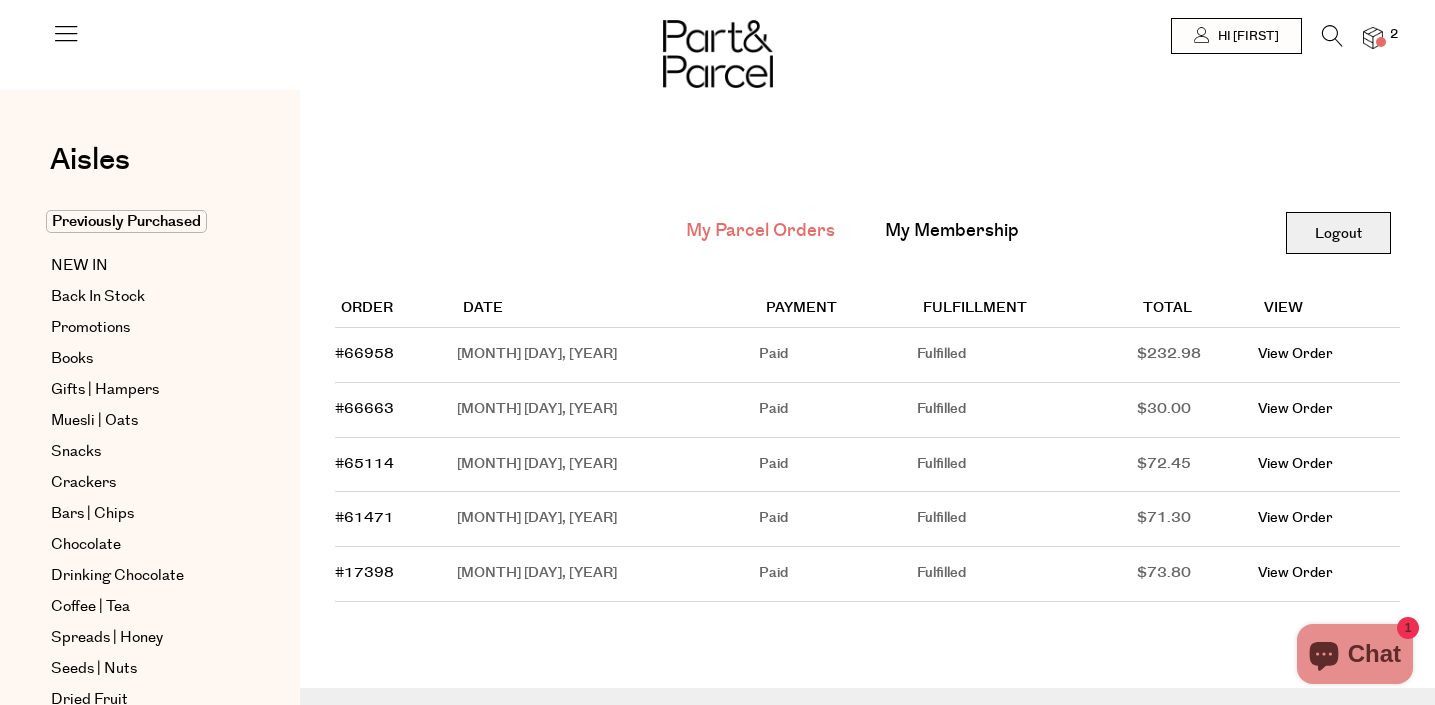 click on "Logout" at bounding box center [1338, 233] 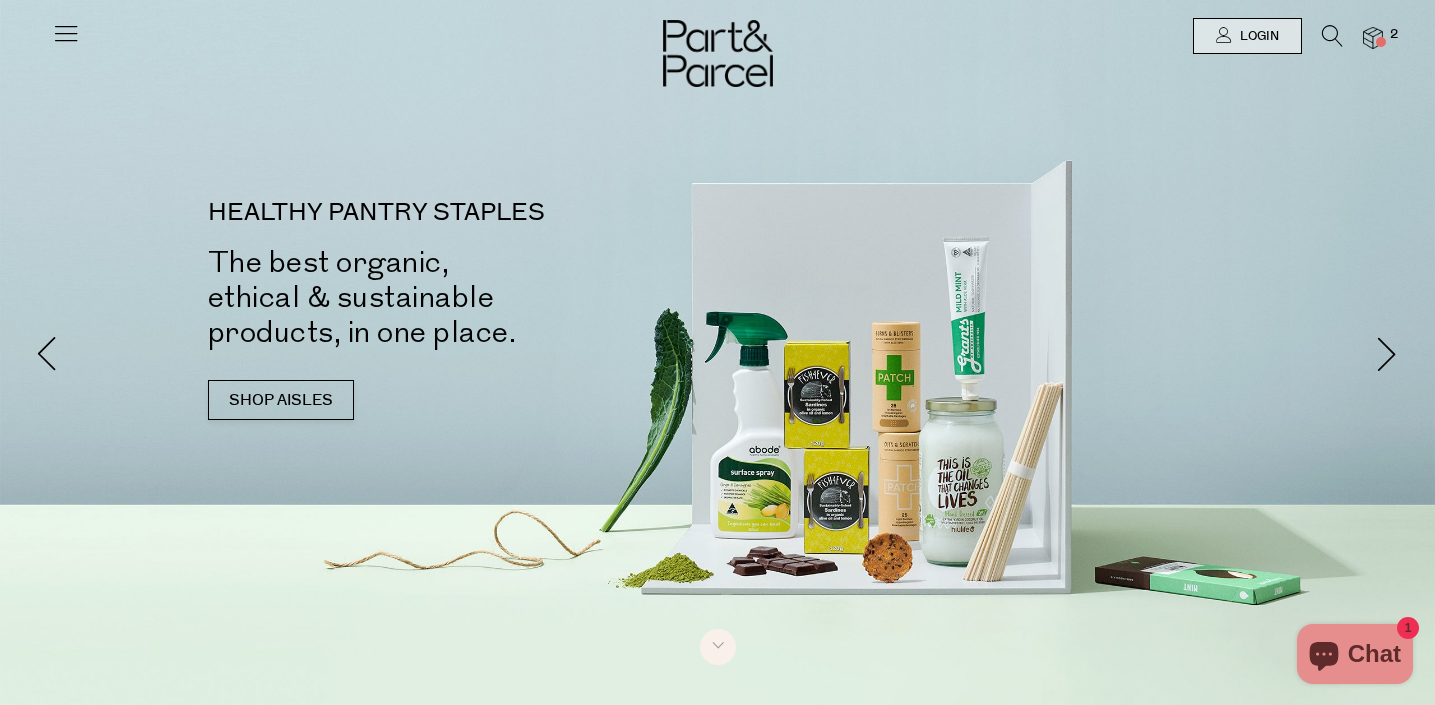 scroll, scrollTop: 0, scrollLeft: 0, axis: both 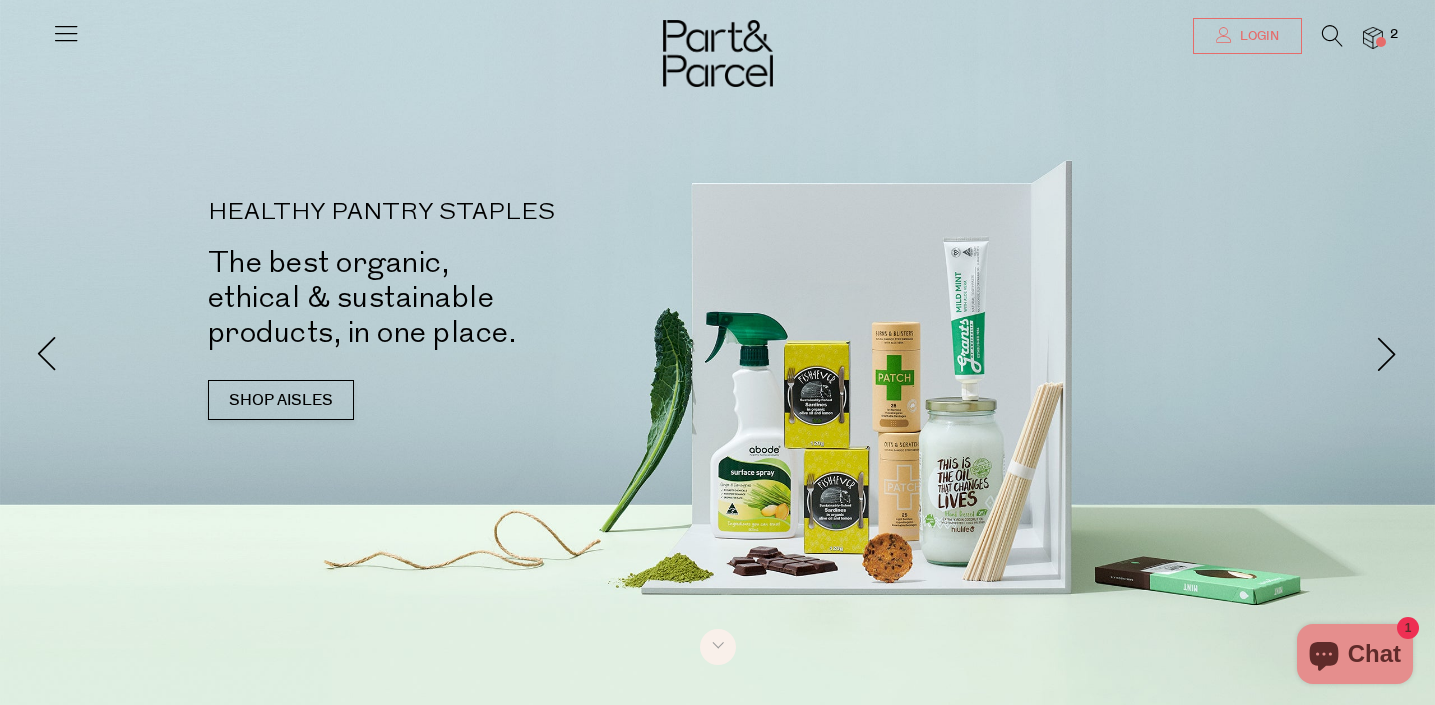 click on "Login" at bounding box center [1257, 36] 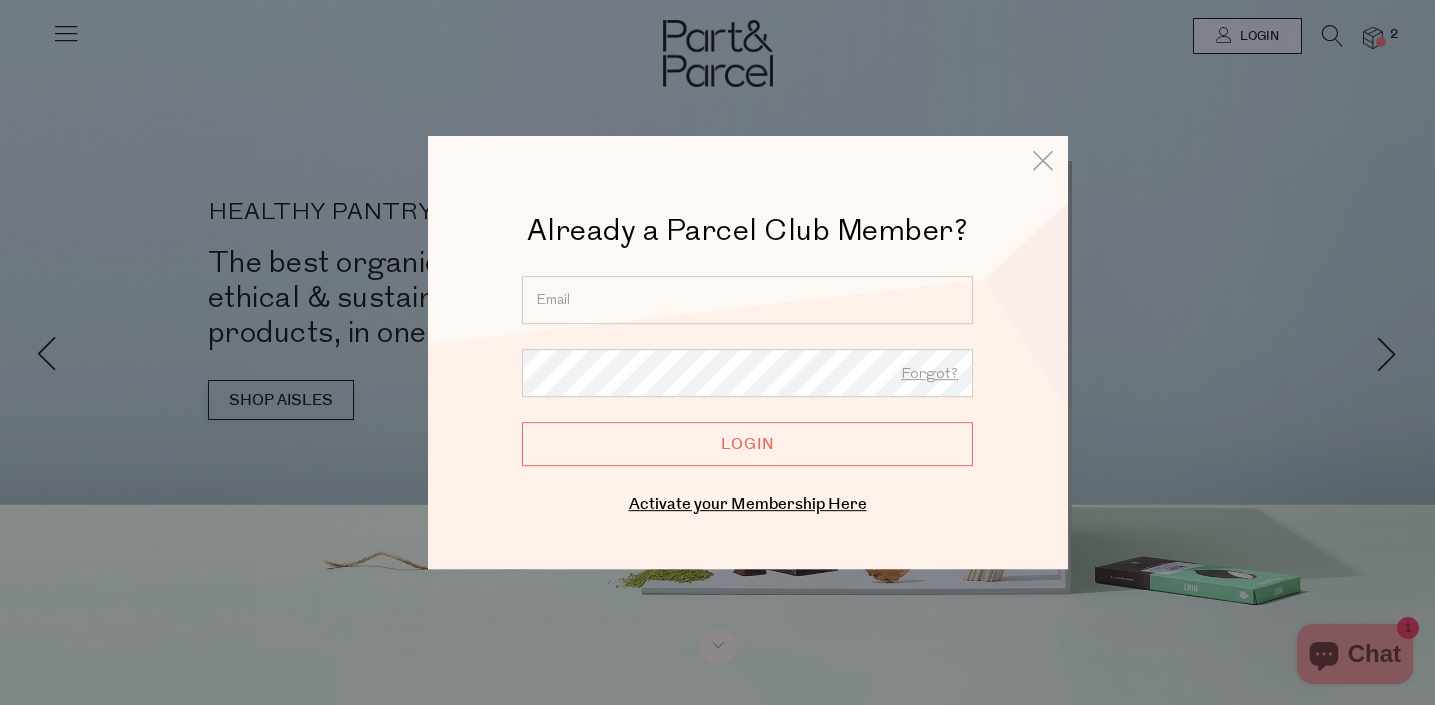 click at bounding box center (747, 300) 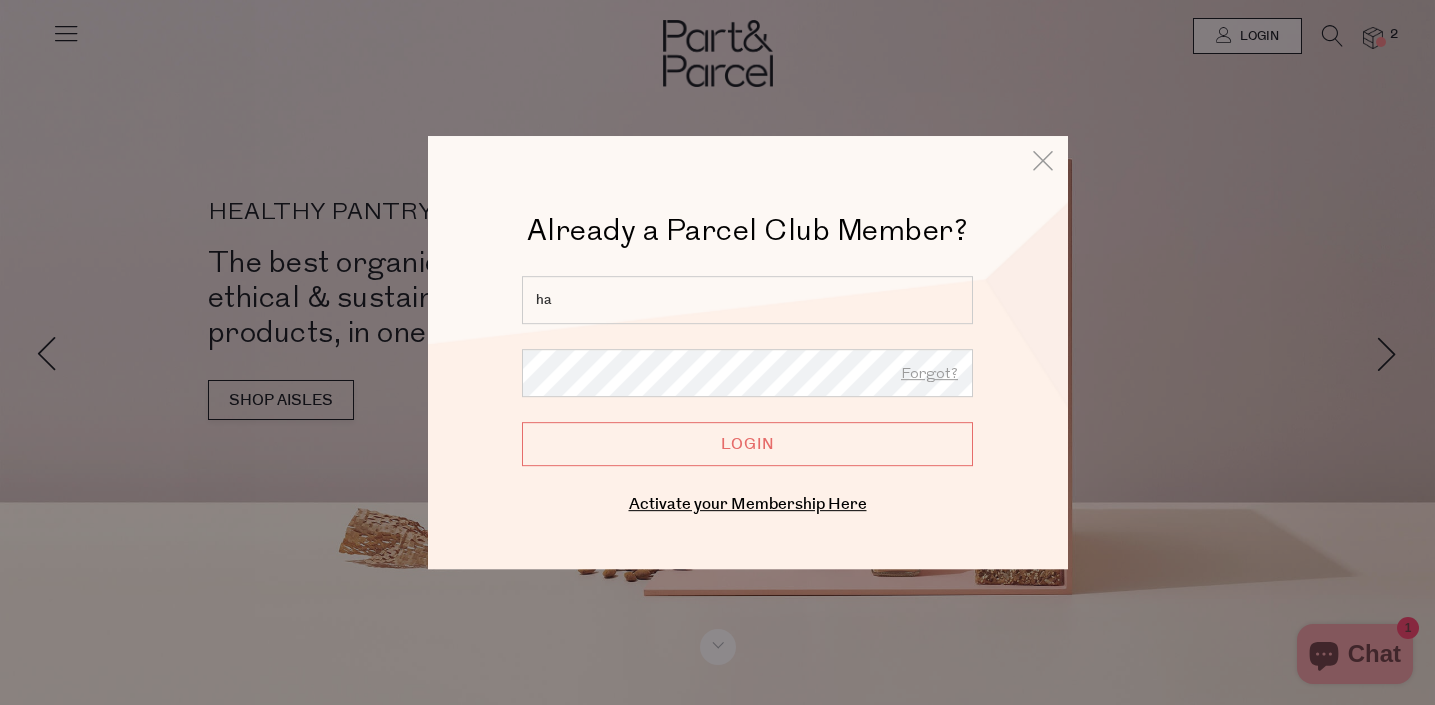 type on "harass24.7@hotmail.com" 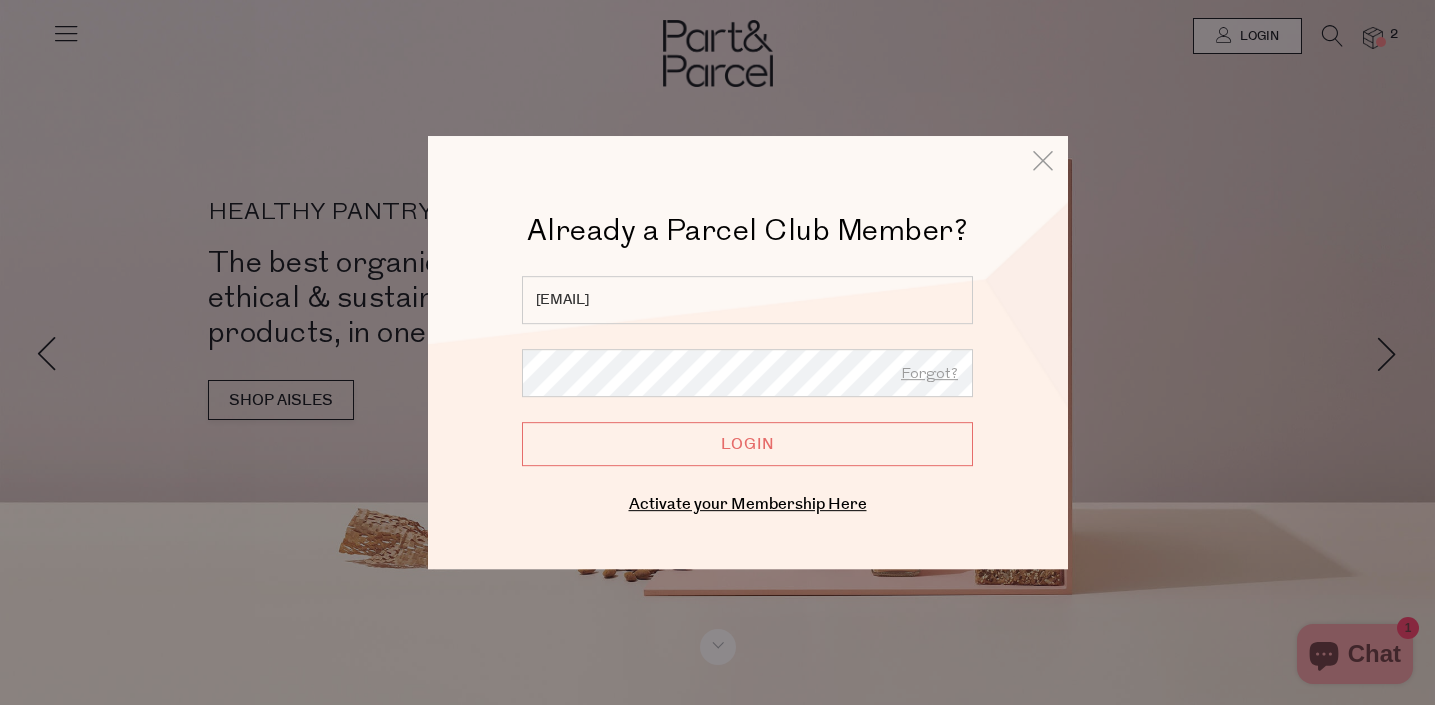 click on "harass24.7@hotmail.com
Forgot?
Login" at bounding box center (747, 371) 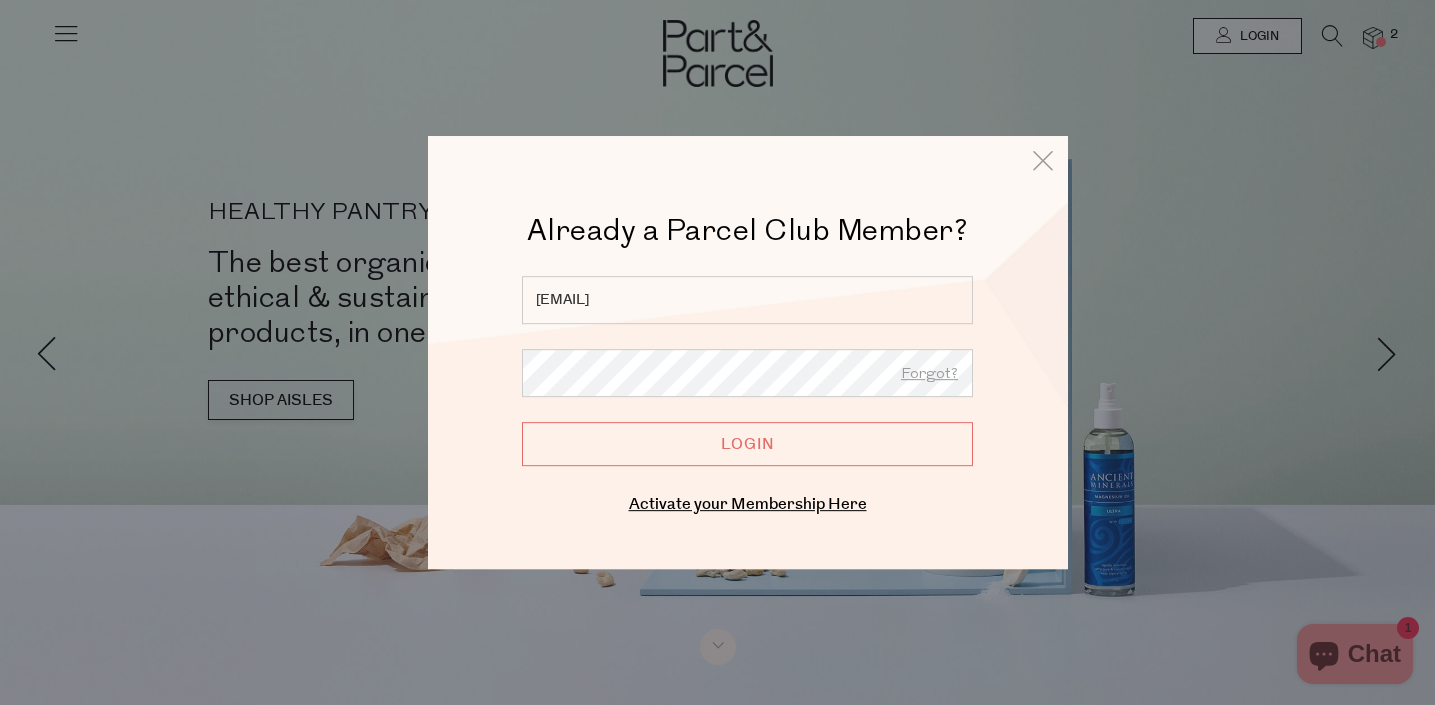 click on "Login" at bounding box center (747, 444) 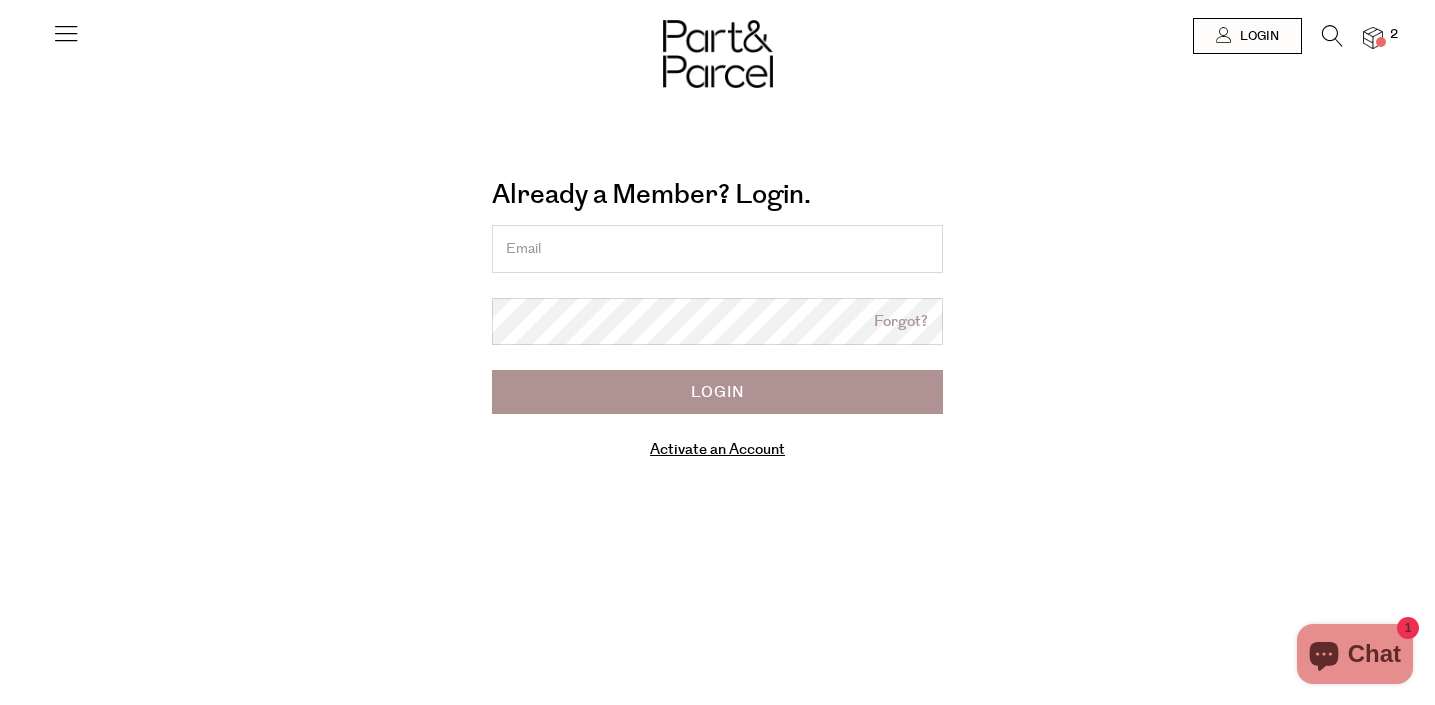 scroll, scrollTop: 0, scrollLeft: 0, axis: both 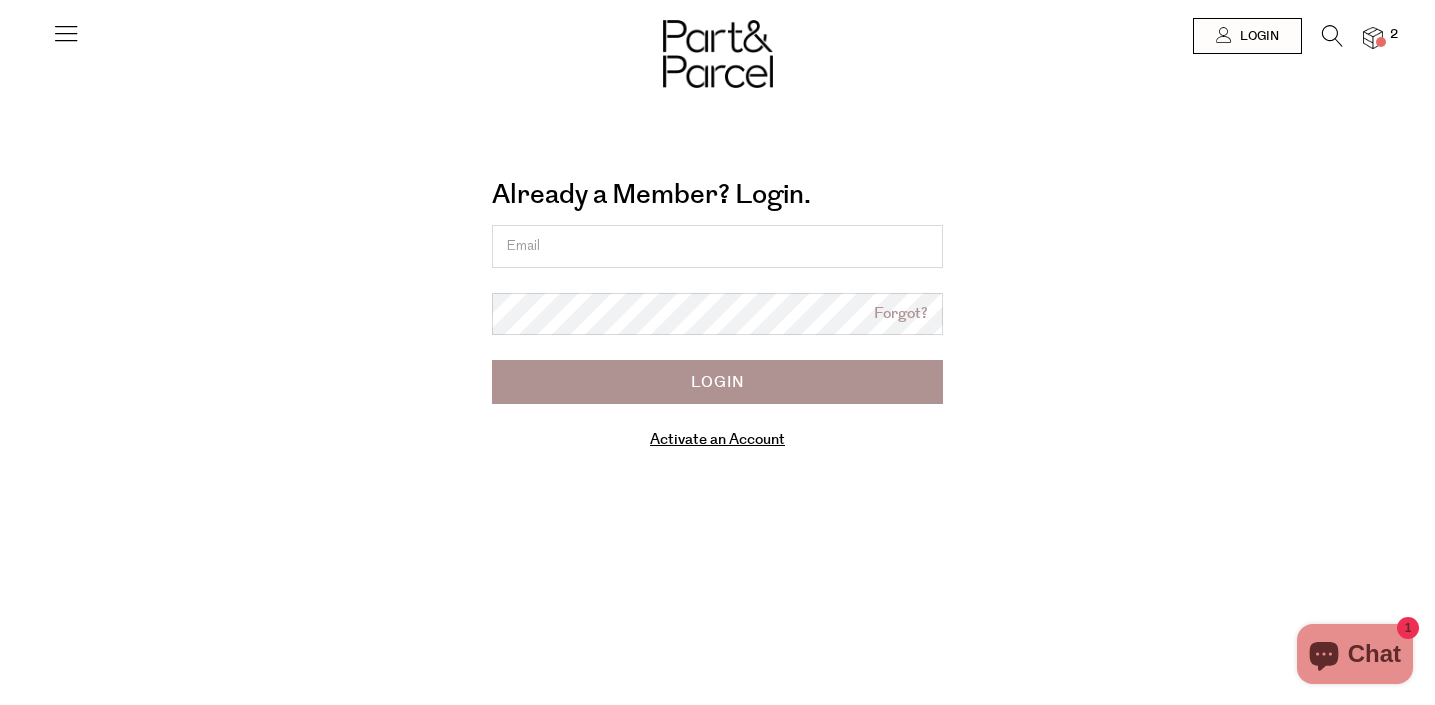 click on "Forgot?" at bounding box center [901, 314] 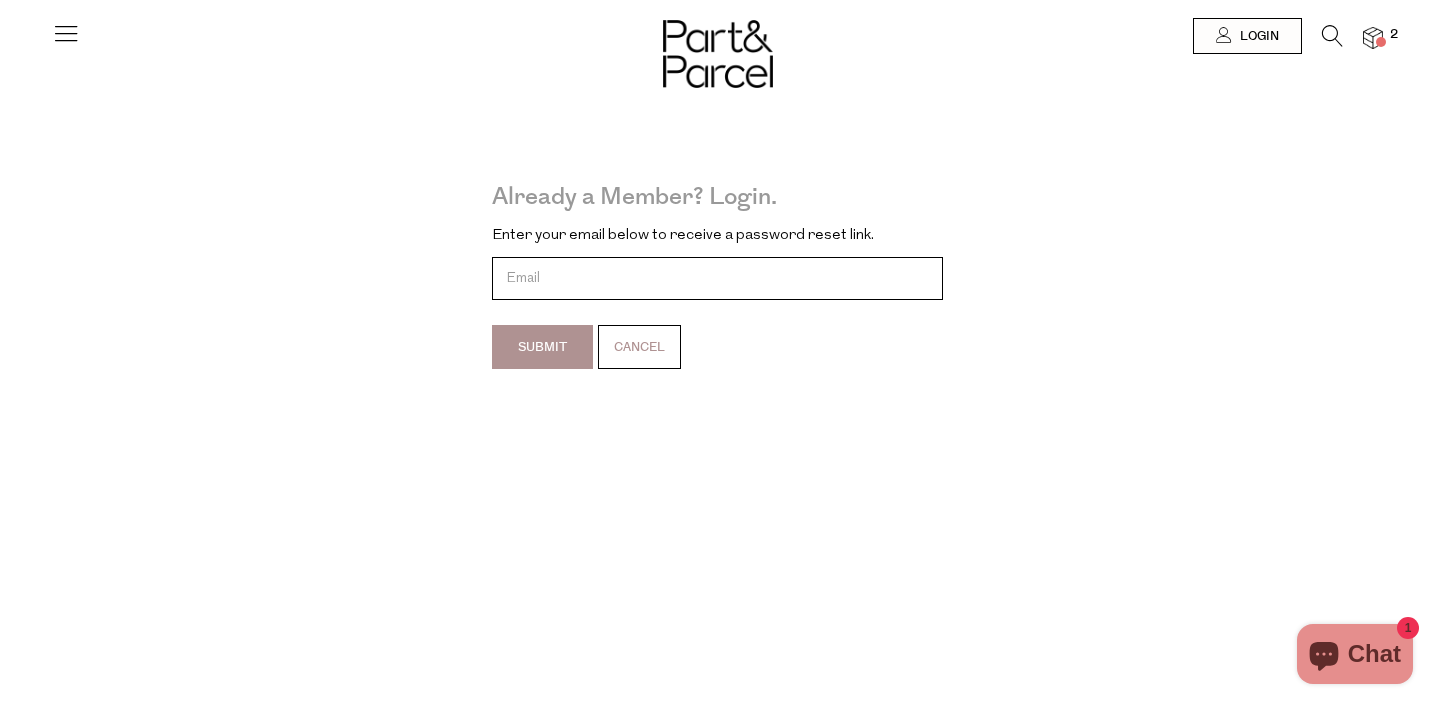 click at bounding box center (717, 278) 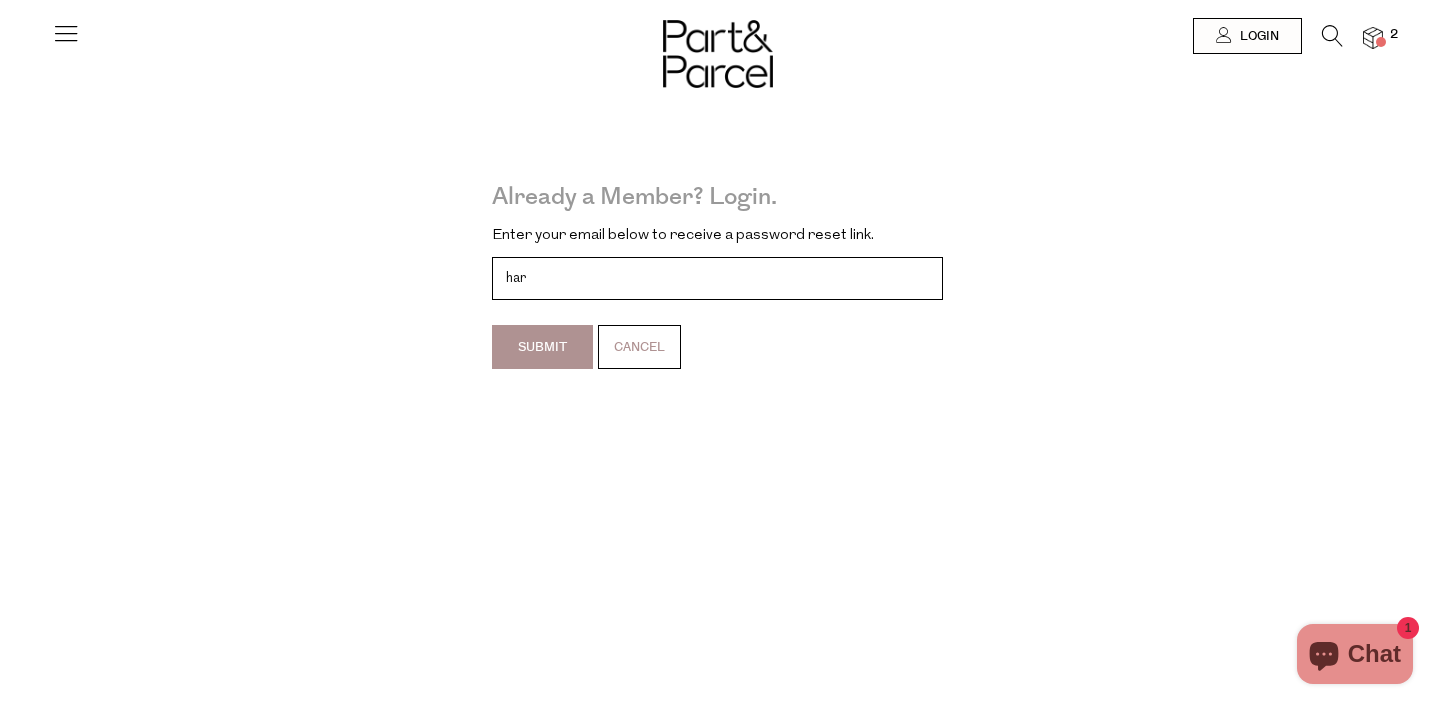 type on "harass24.7@hotmail.com" 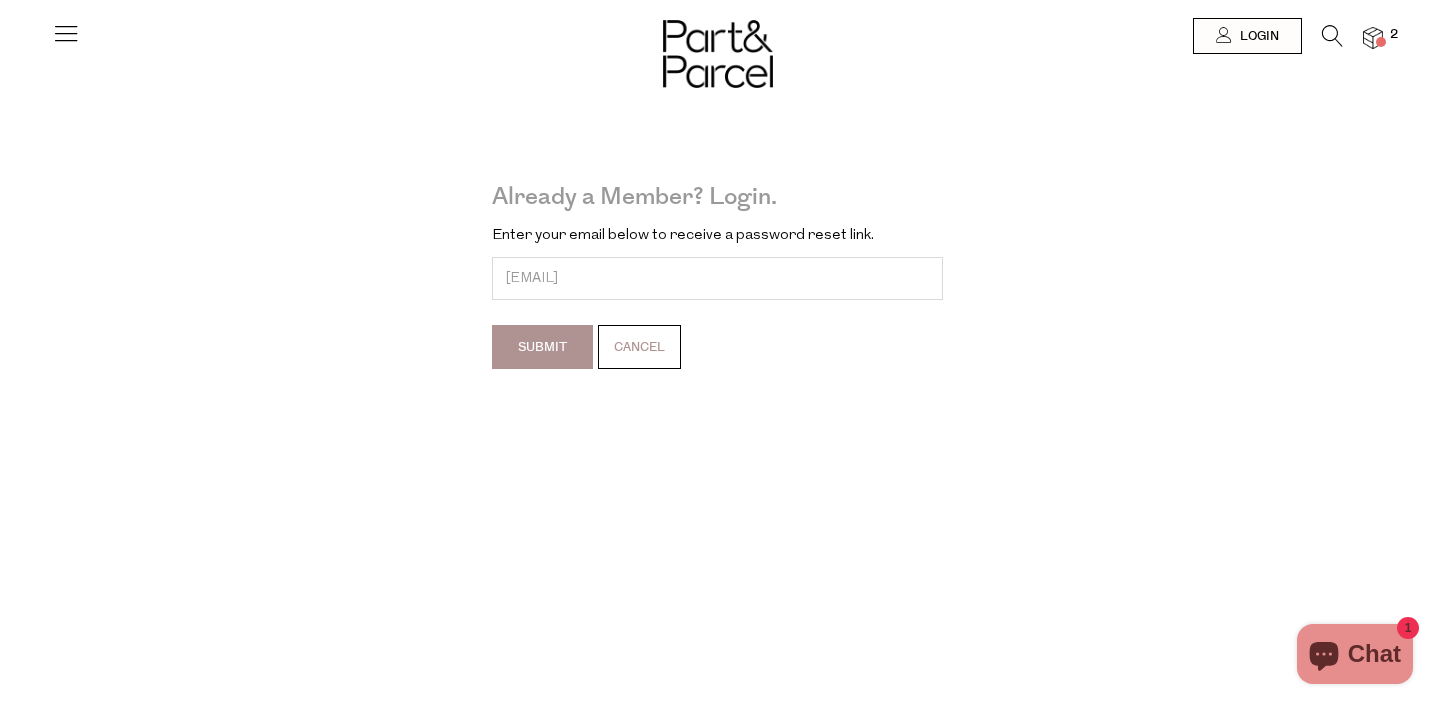 click on "Submit" at bounding box center [542, 347] 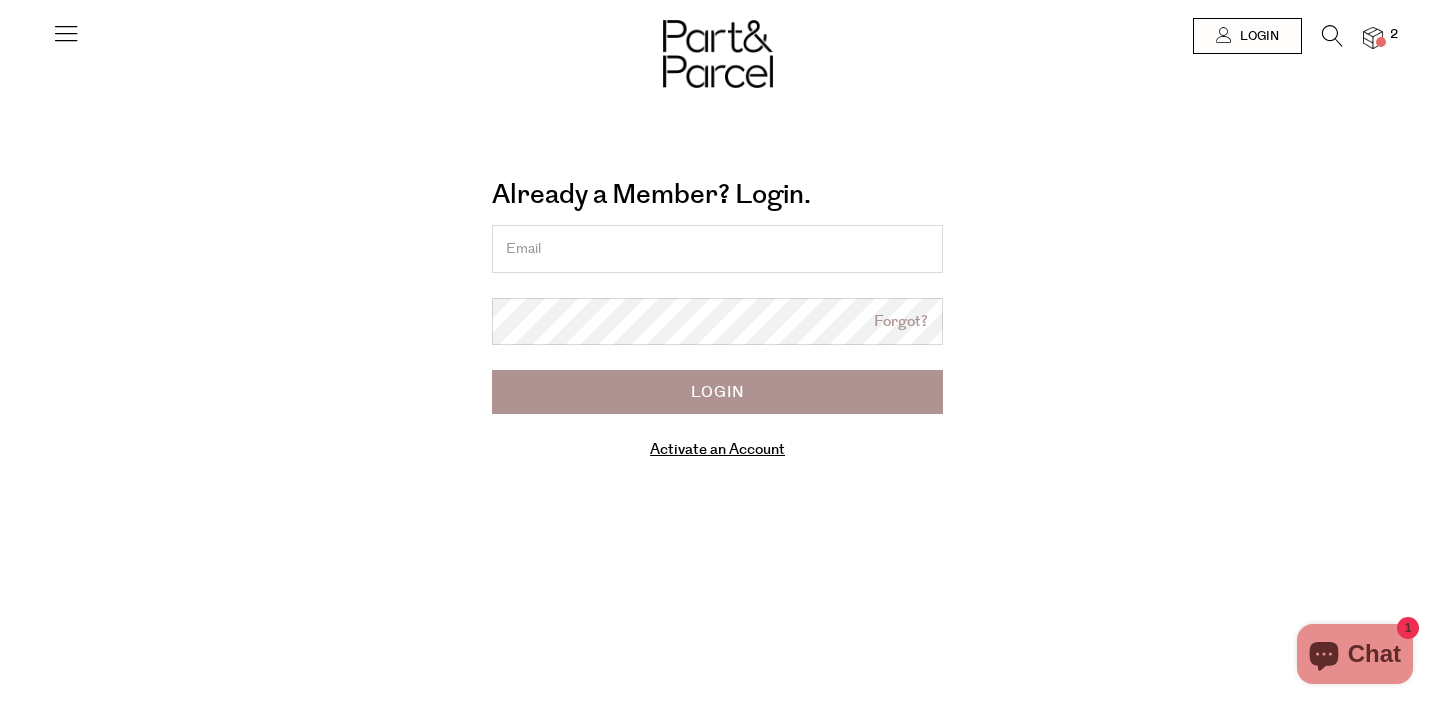 scroll, scrollTop: 0, scrollLeft: 0, axis: both 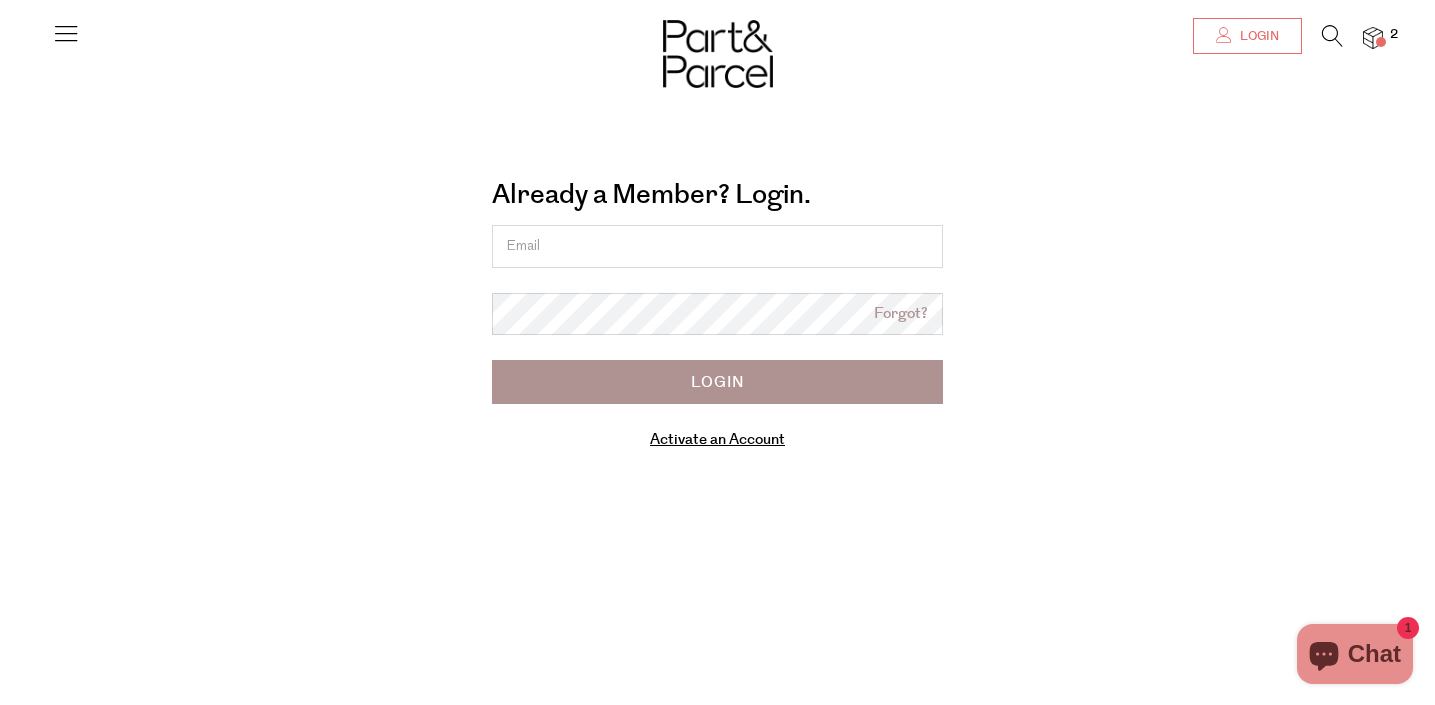 click on "Login" at bounding box center [1257, 36] 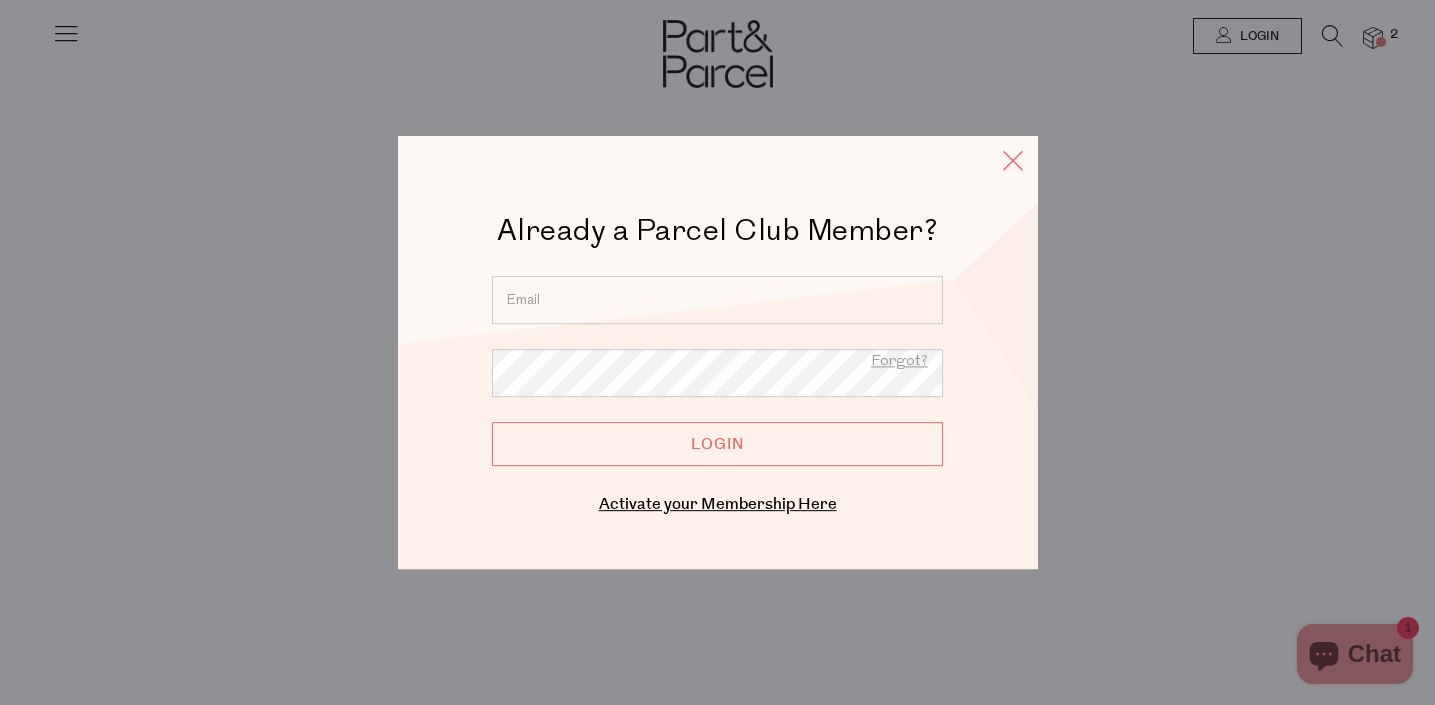 click at bounding box center (1013, 160) 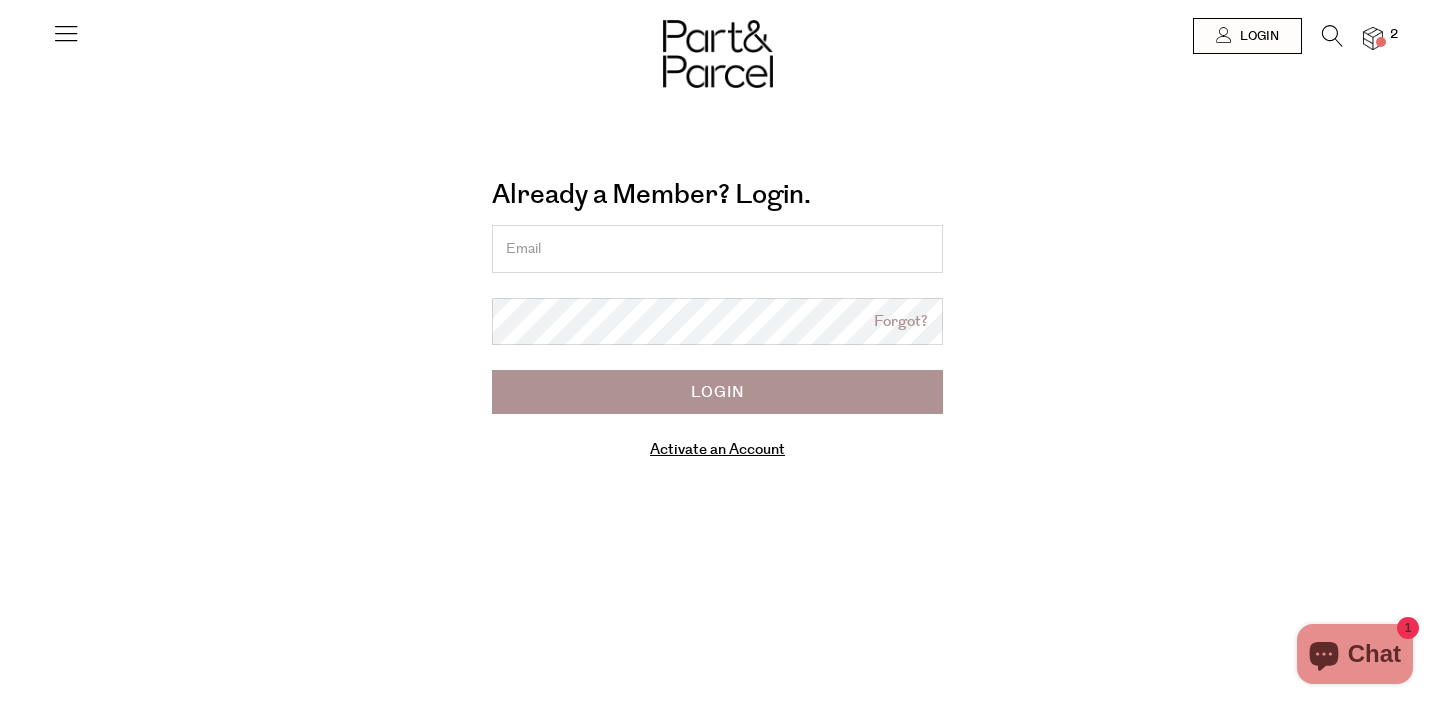 scroll, scrollTop: 0, scrollLeft: 0, axis: both 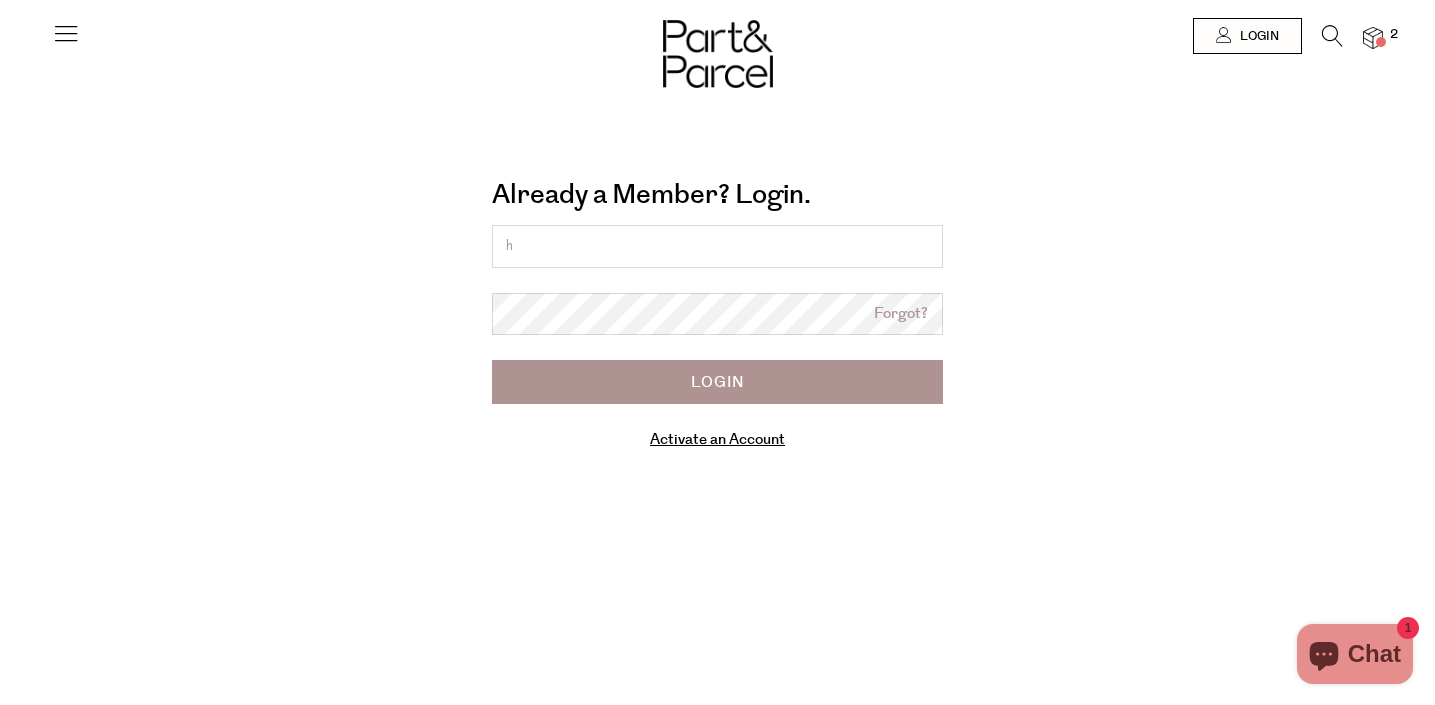 type on "[EMAIL]" 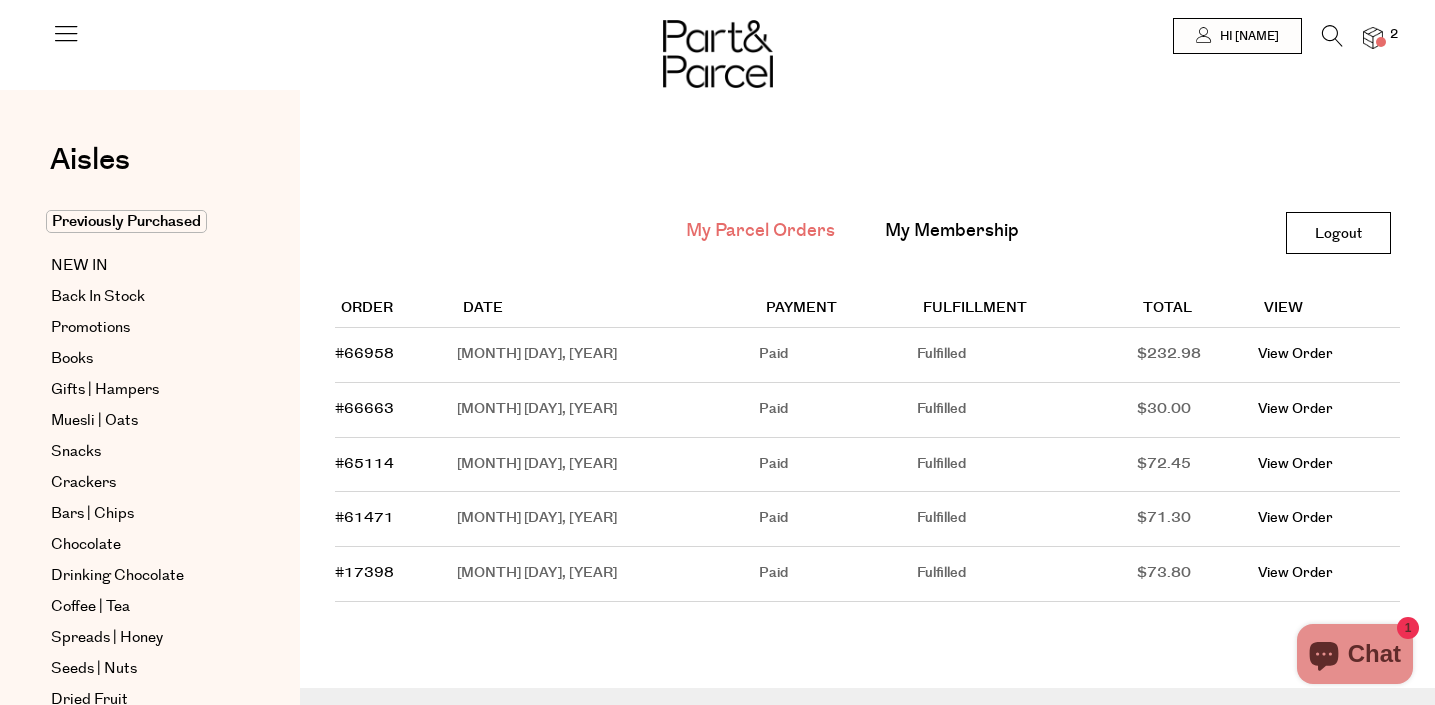 scroll, scrollTop: 0, scrollLeft: 0, axis: both 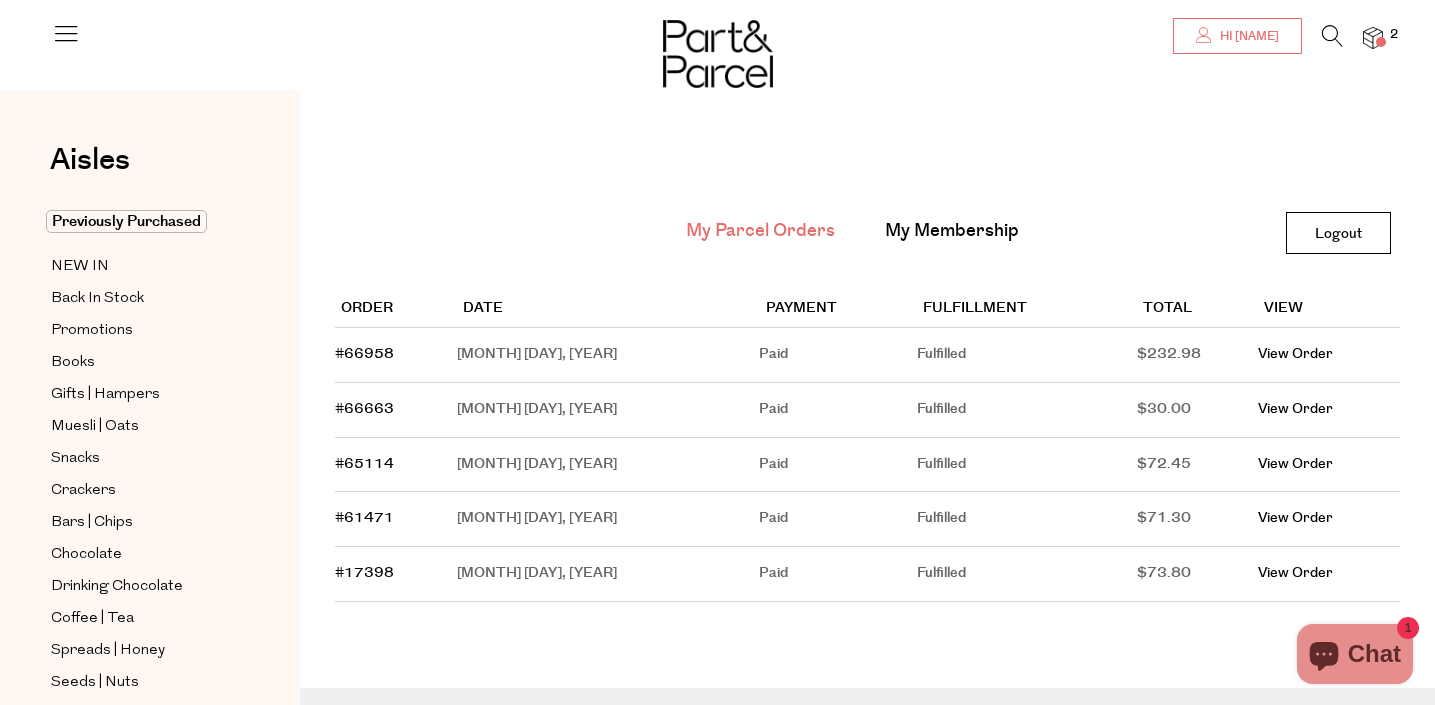 click on "Hi Sarah" at bounding box center (1247, 36) 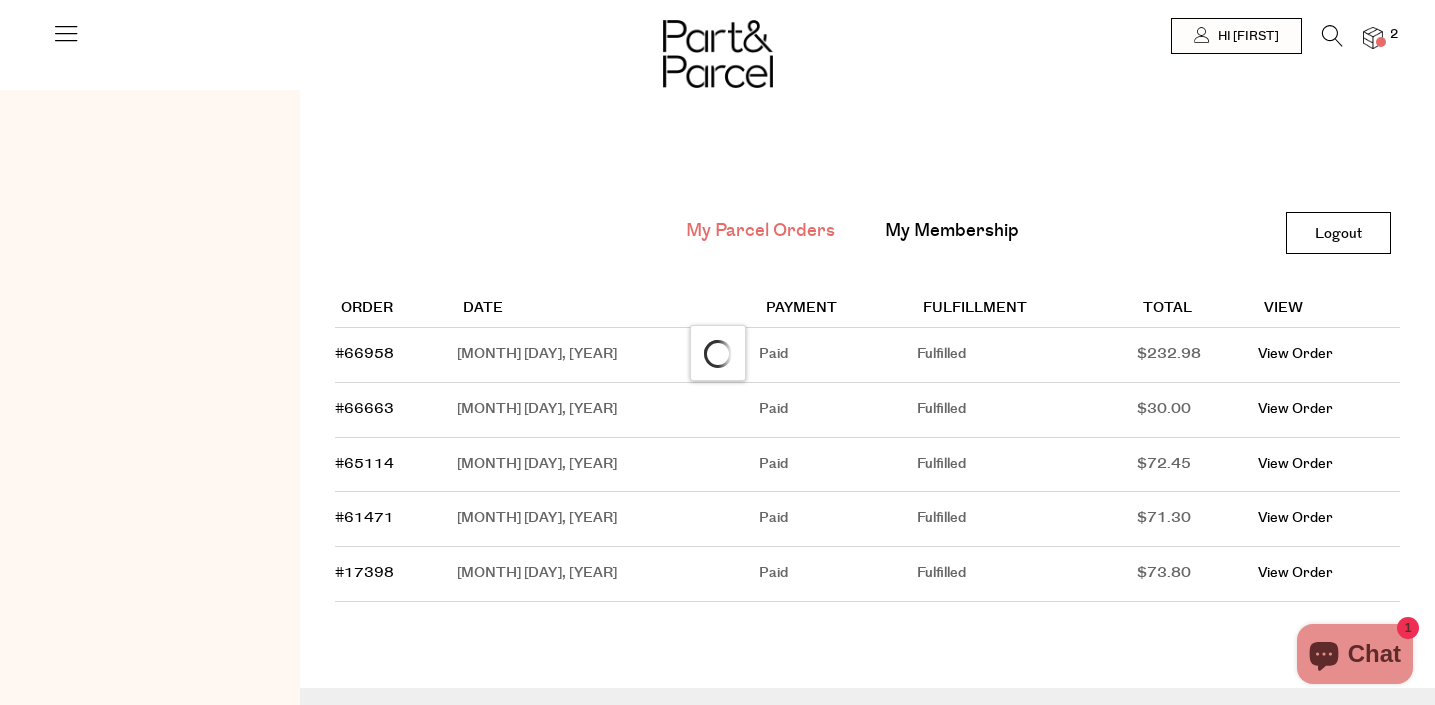scroll, scrollTop: 0, scrollLeft: 0, axis: both 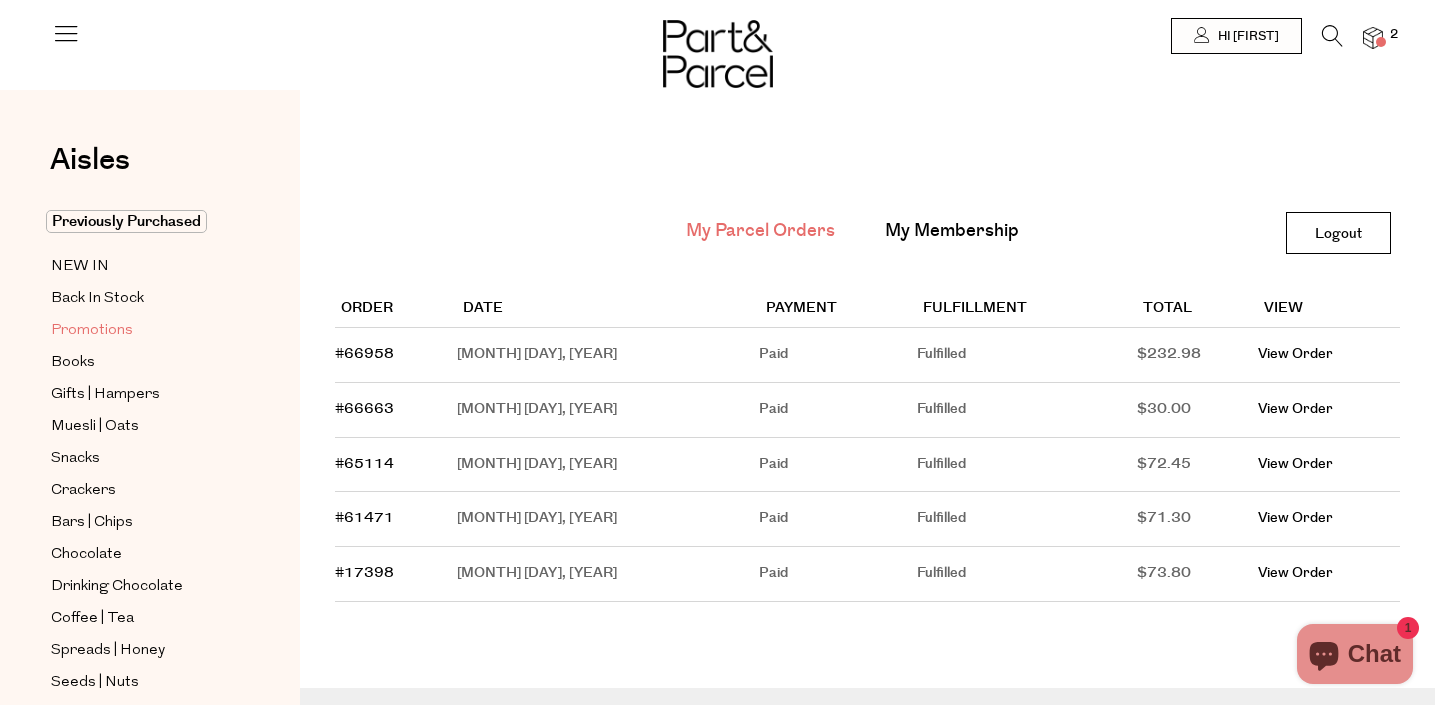click on "Promotions" at bounding box center (92, 331) 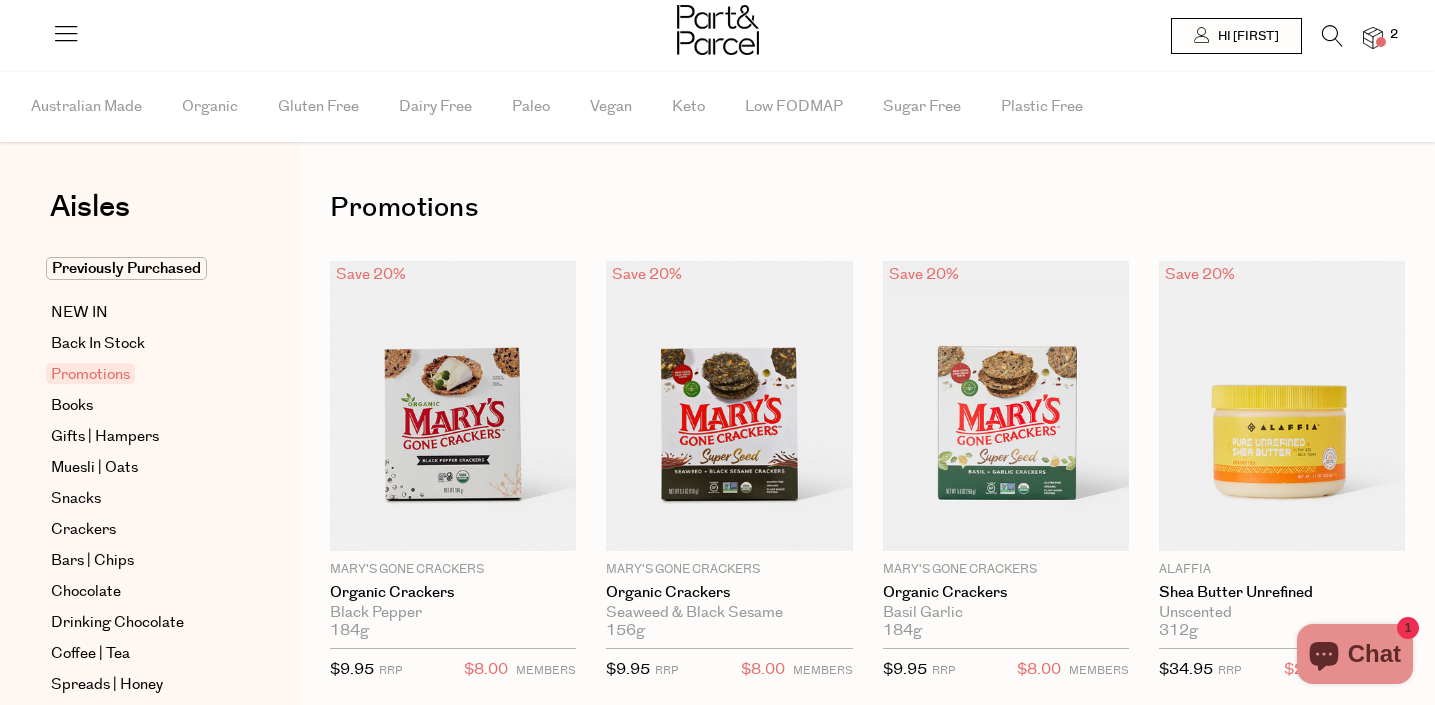 scroll, scrollTop: 0, scrollLeft: 0, axis: both 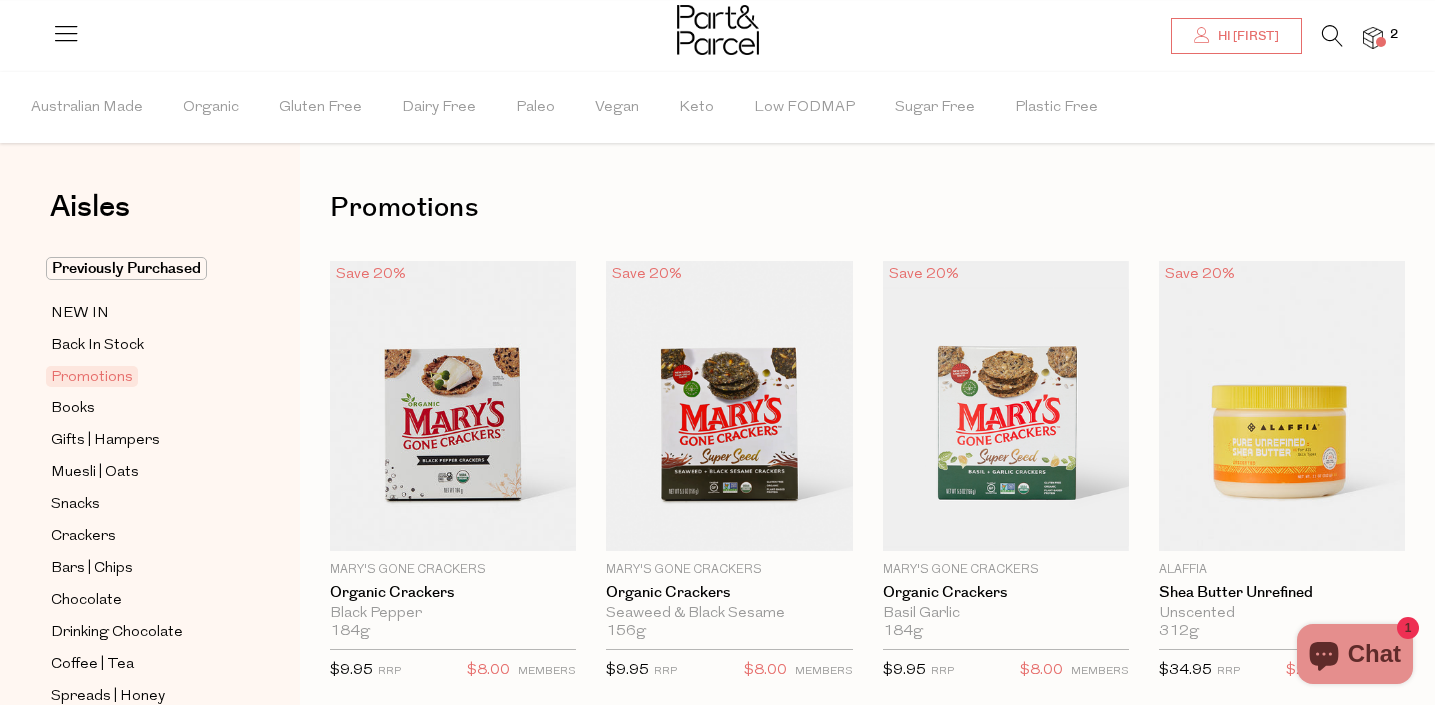 click on "Hi [FIRST]" at bounding box center (1236, 36) 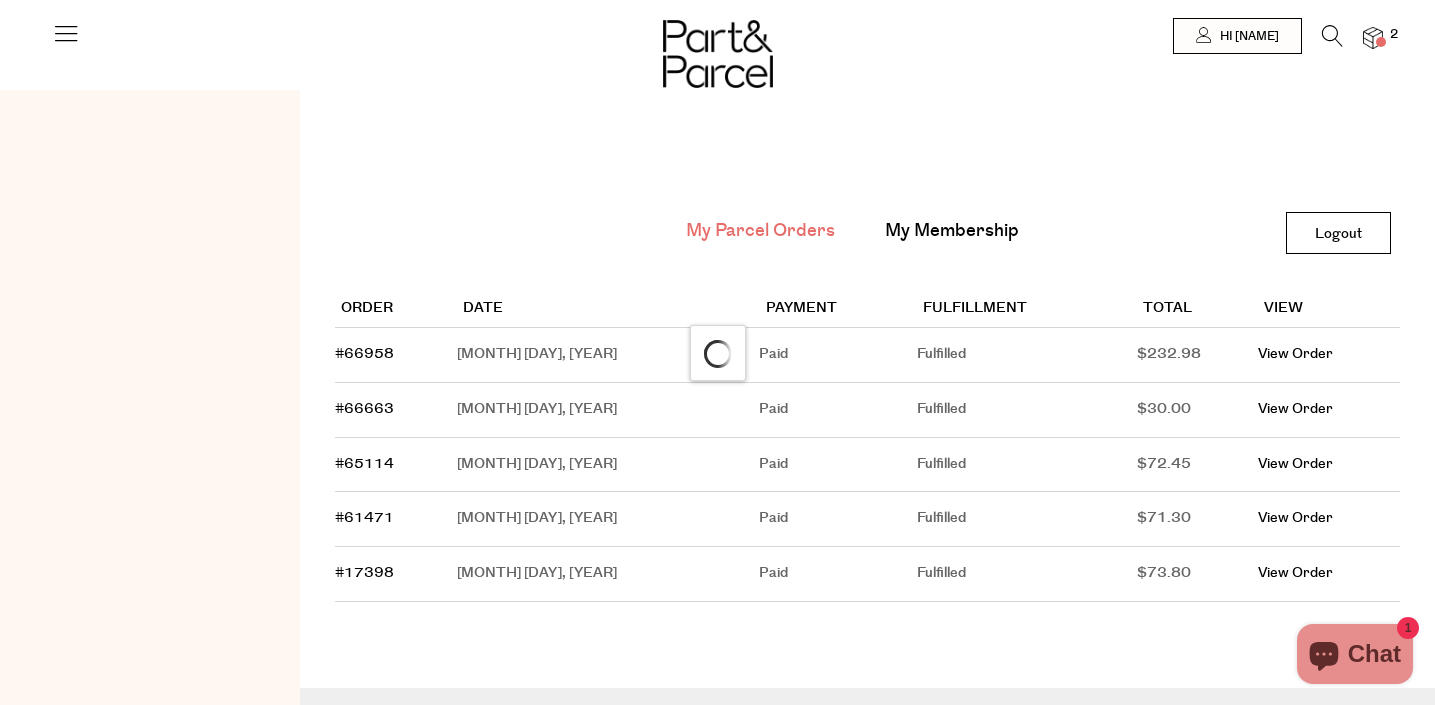 scroll, scrollTop: 0, scrollLeft: 0, axis: both 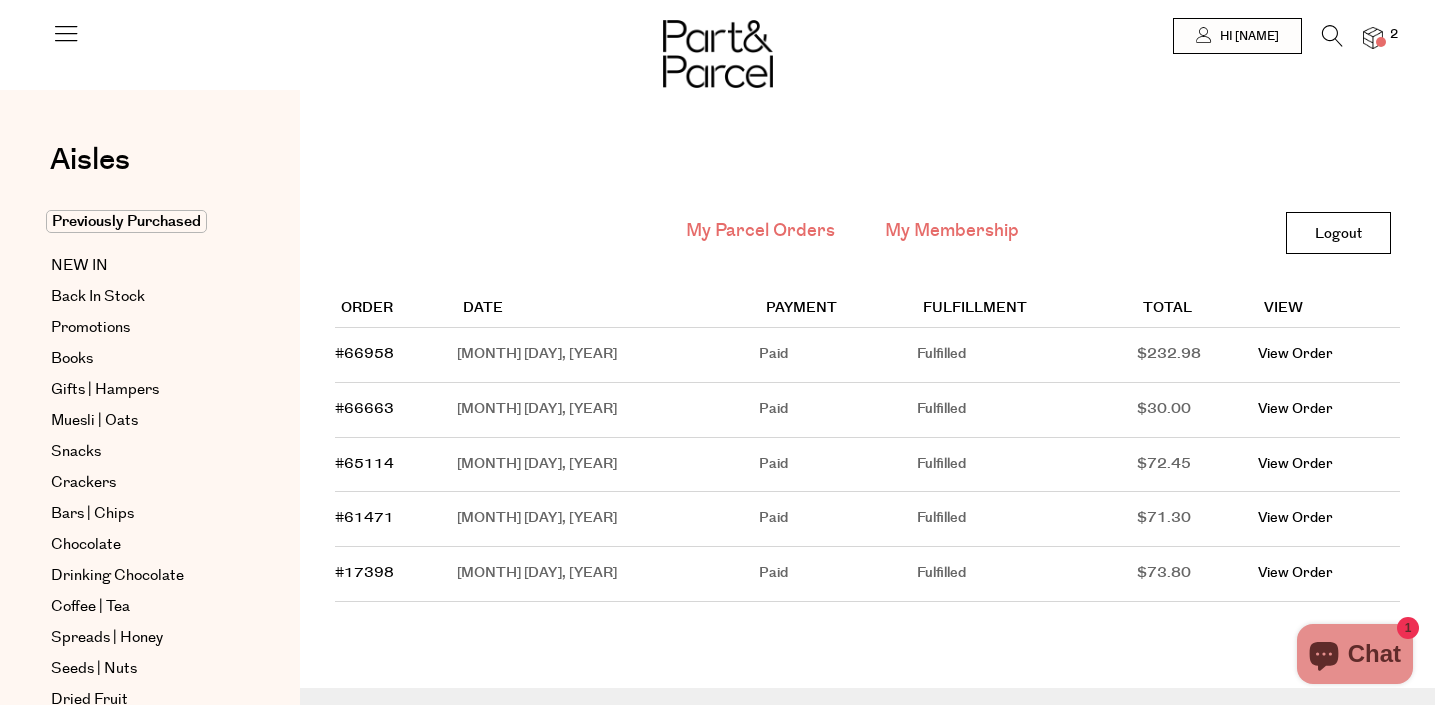 click on "My Membership" at bounding box center [952, 231] 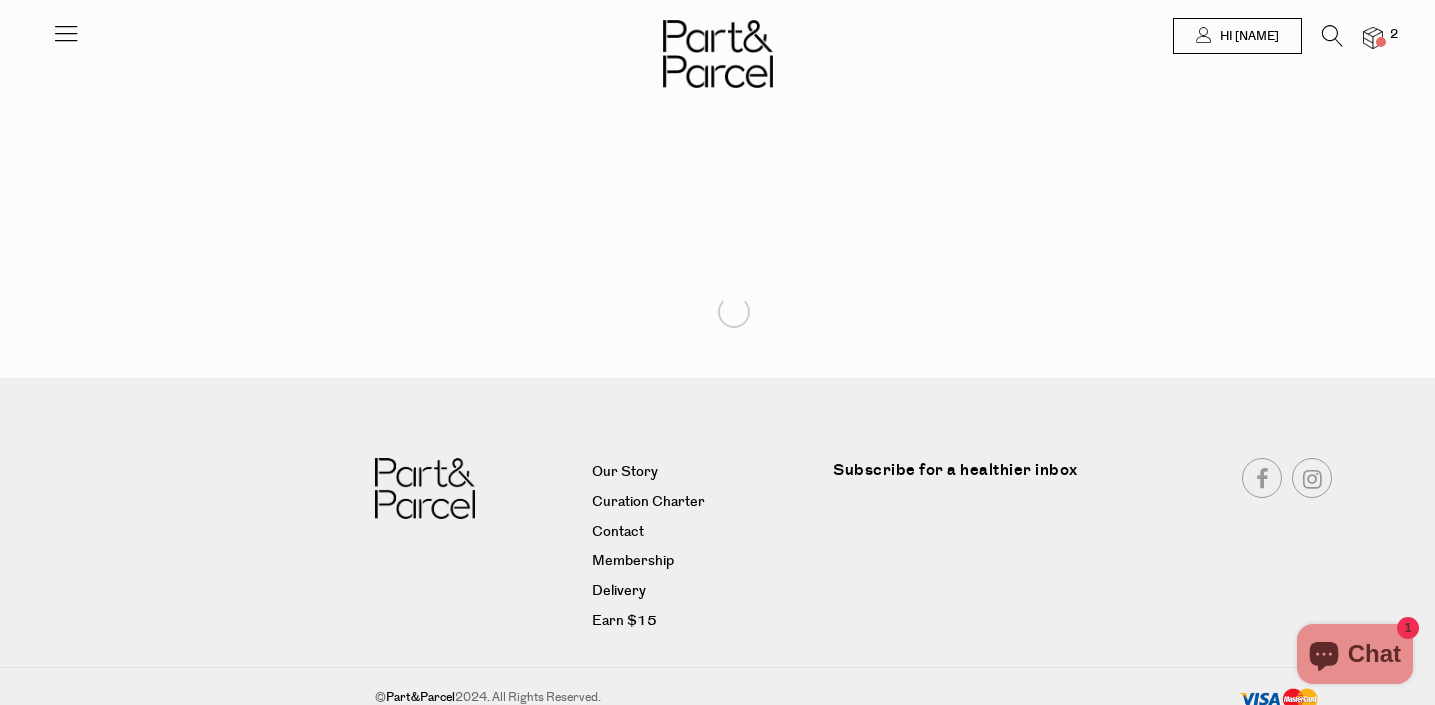 scroll, scrollTop: 0, scrollLeft: 0, axis: both 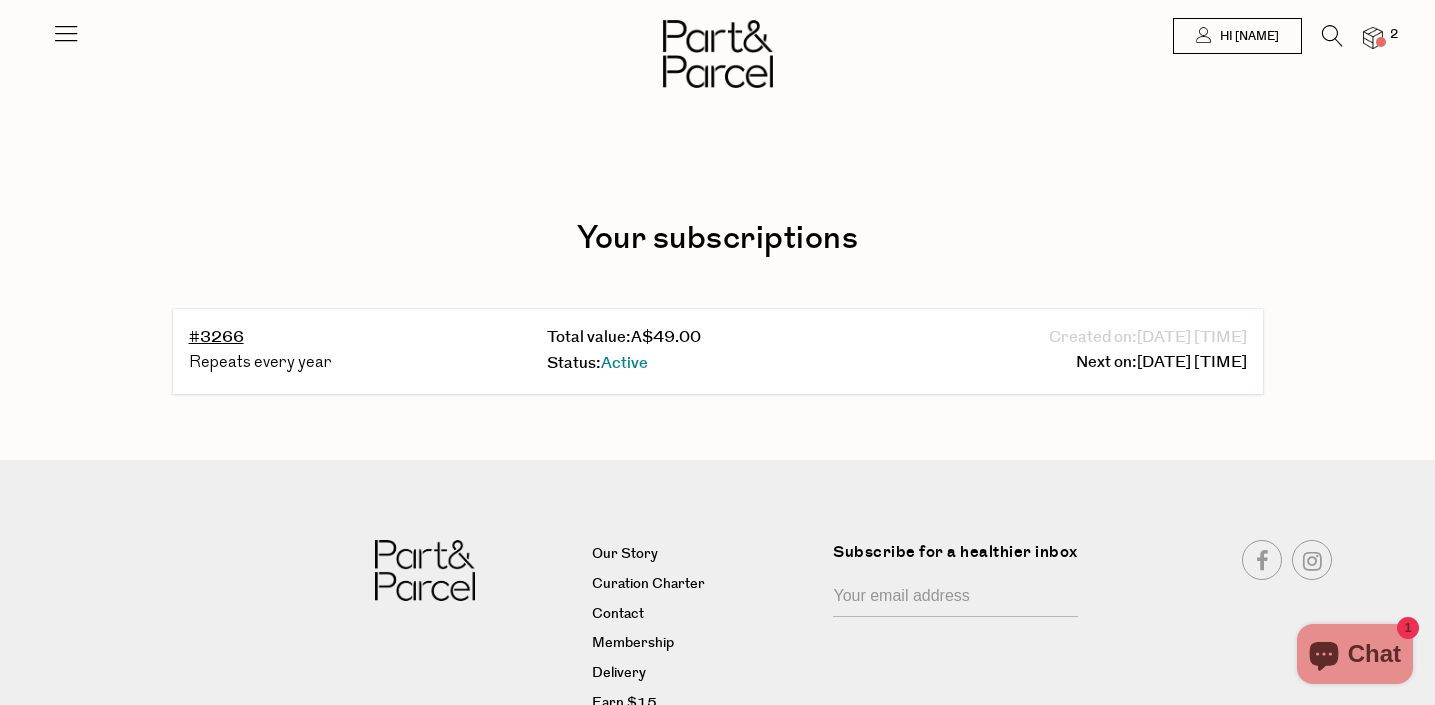 click at bounding box center (1332, 36) 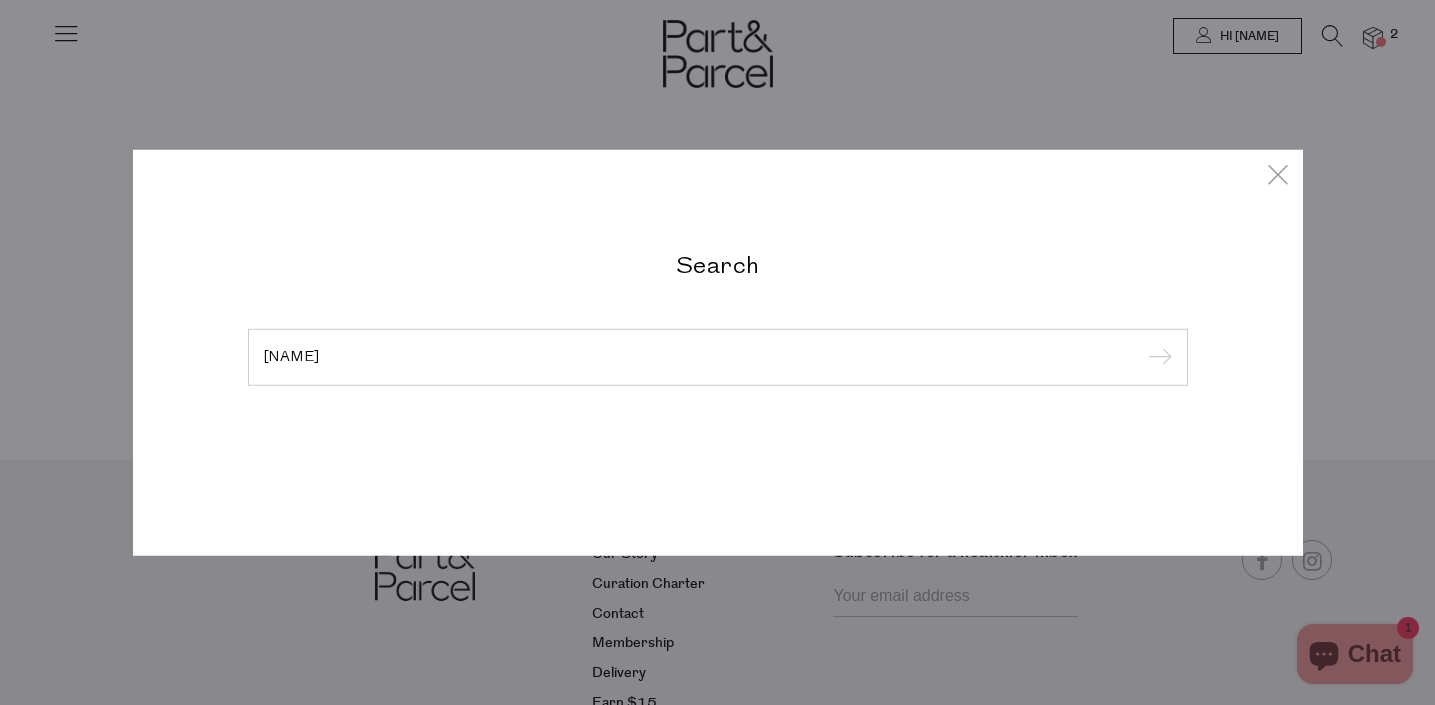 type on "friends" 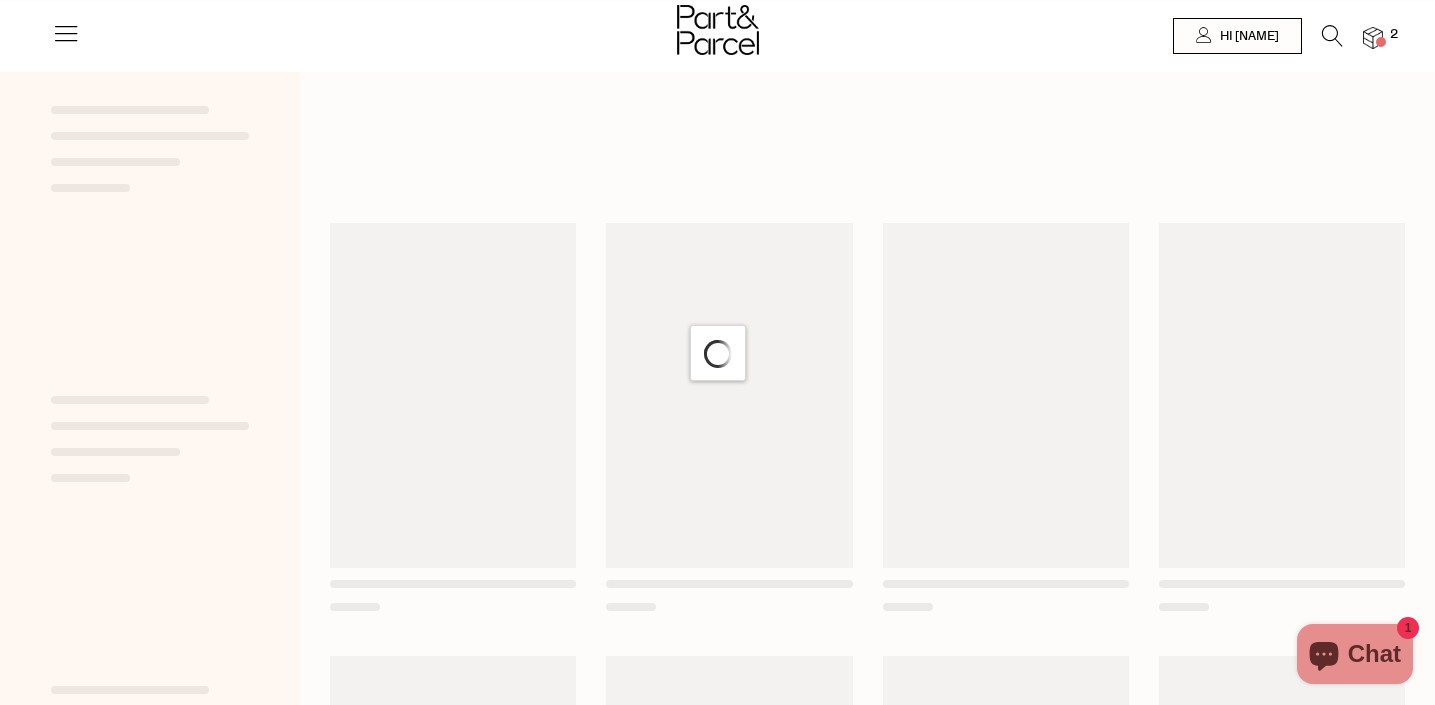 scroll, scrollTop: 0, scrollLeft: 0, axis: both 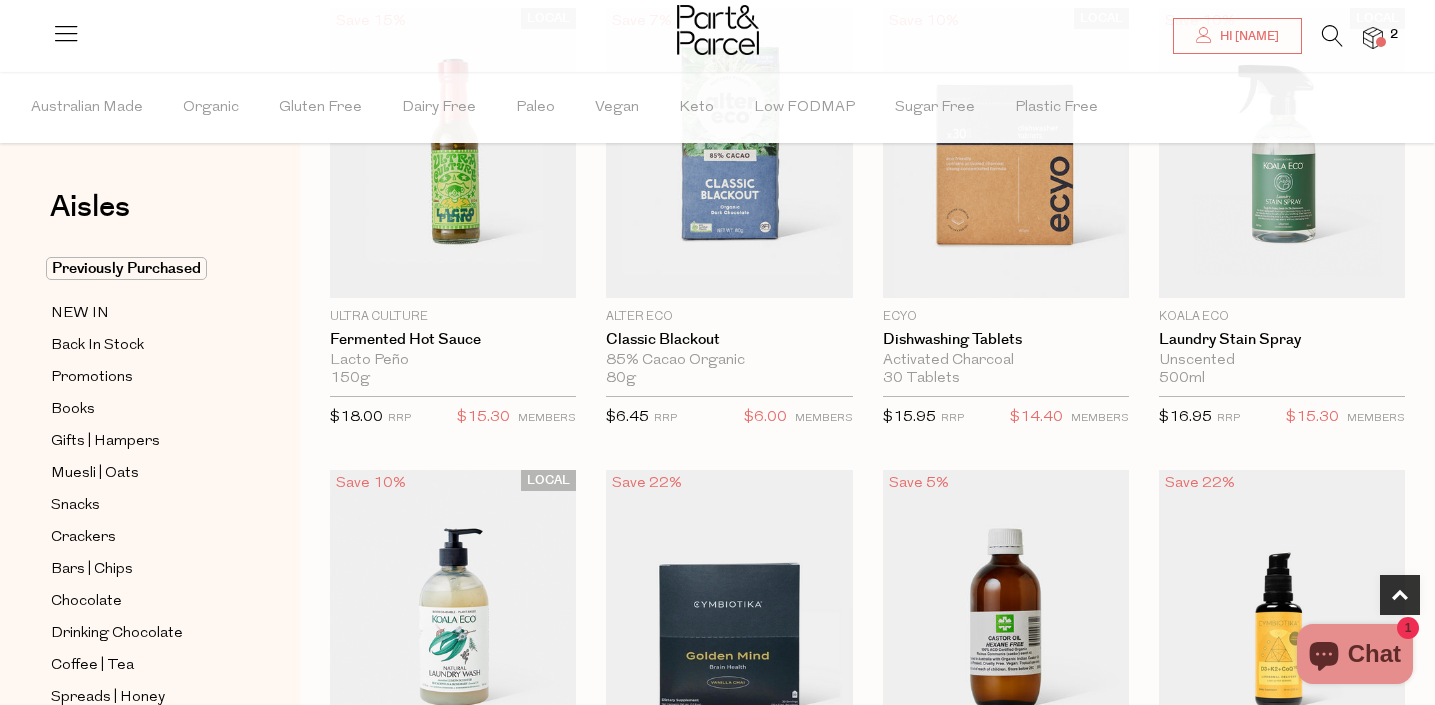 click at bounding box center [66, 33] 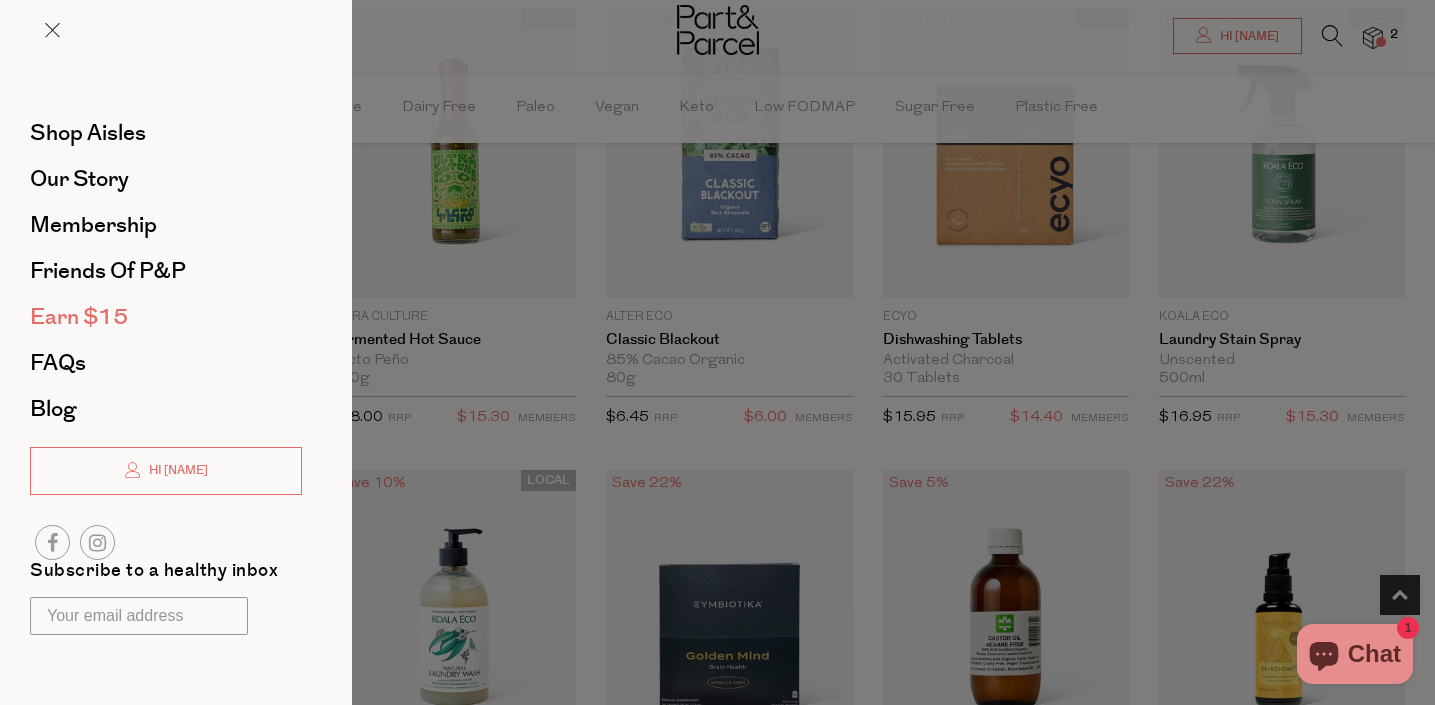 click on "Earn $15" at bounding box center [79, 317] 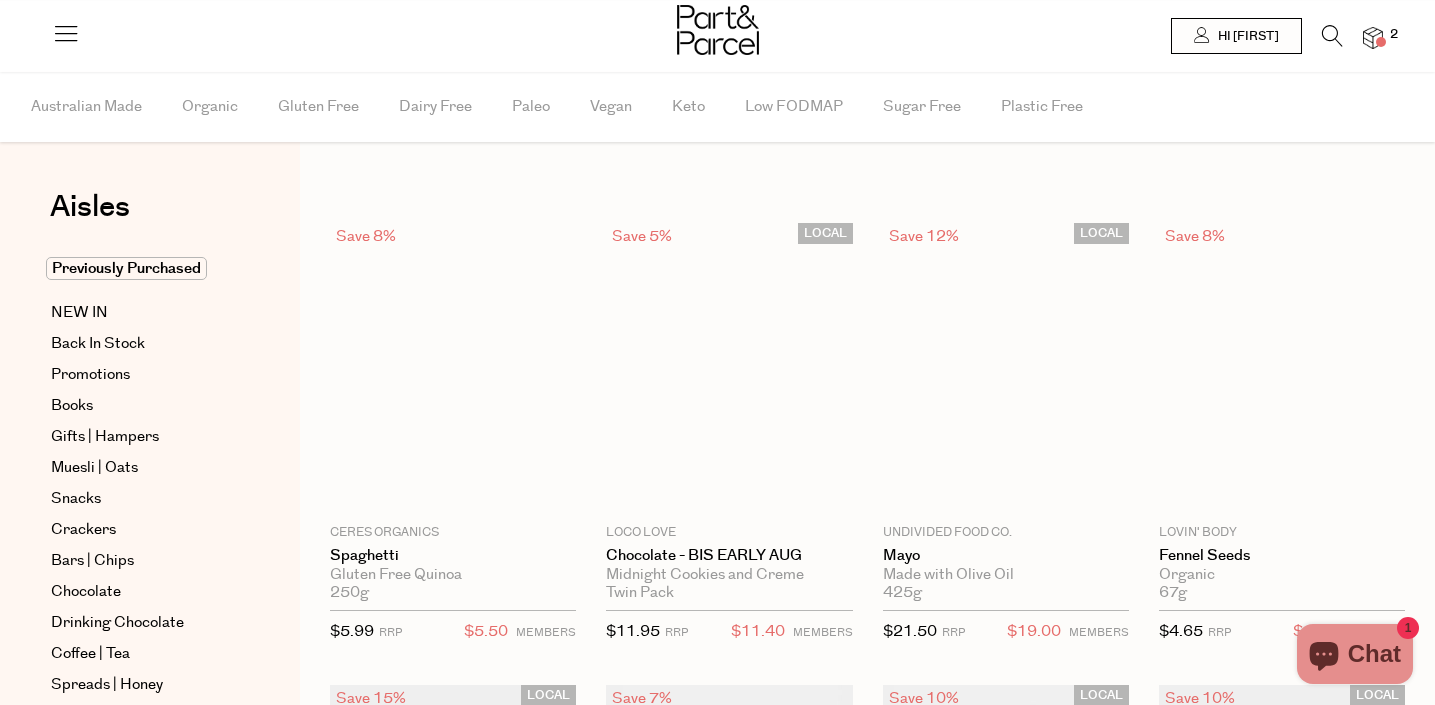 scroll, scrollTop: 631, scrollLeft: 0, axis: vertical 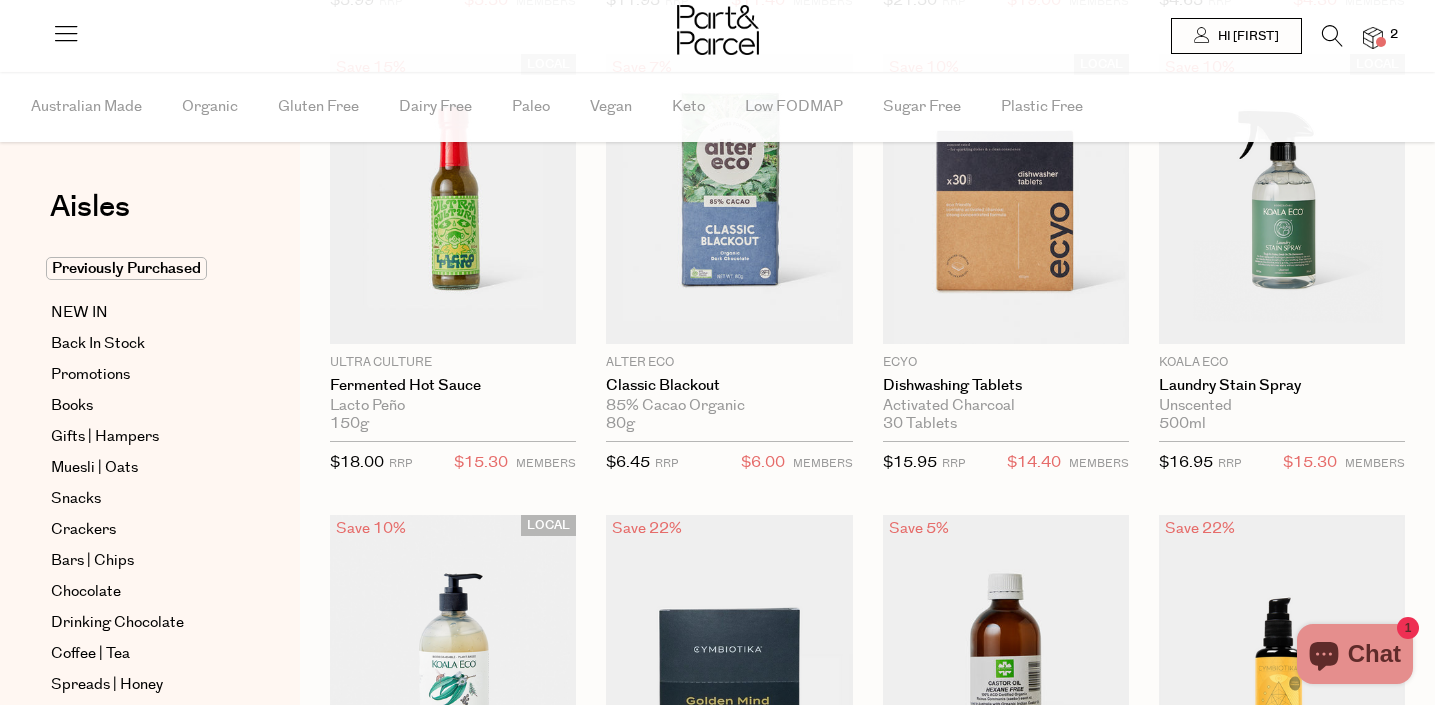 click at bounding box center [66, 33] 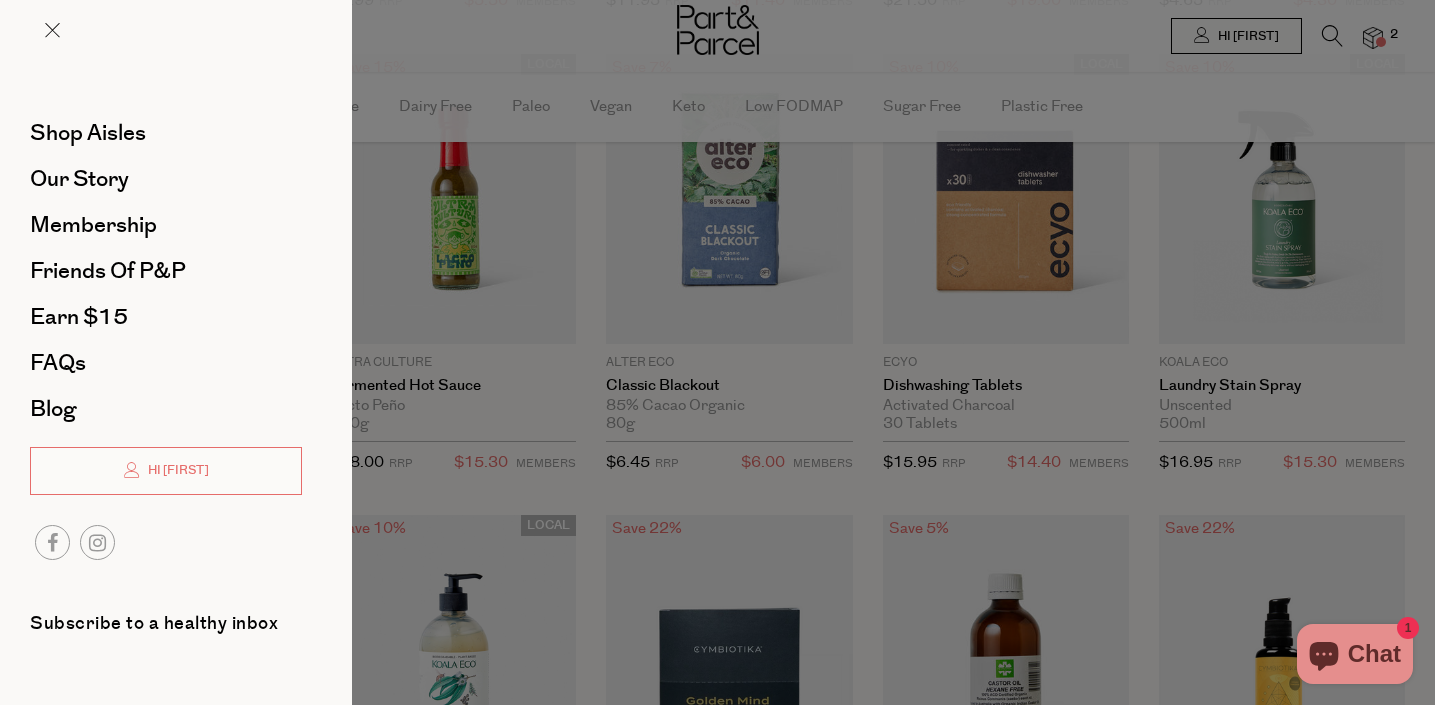 scroll, scrollTop: 678, scrollLeft: 0, axis: vertical 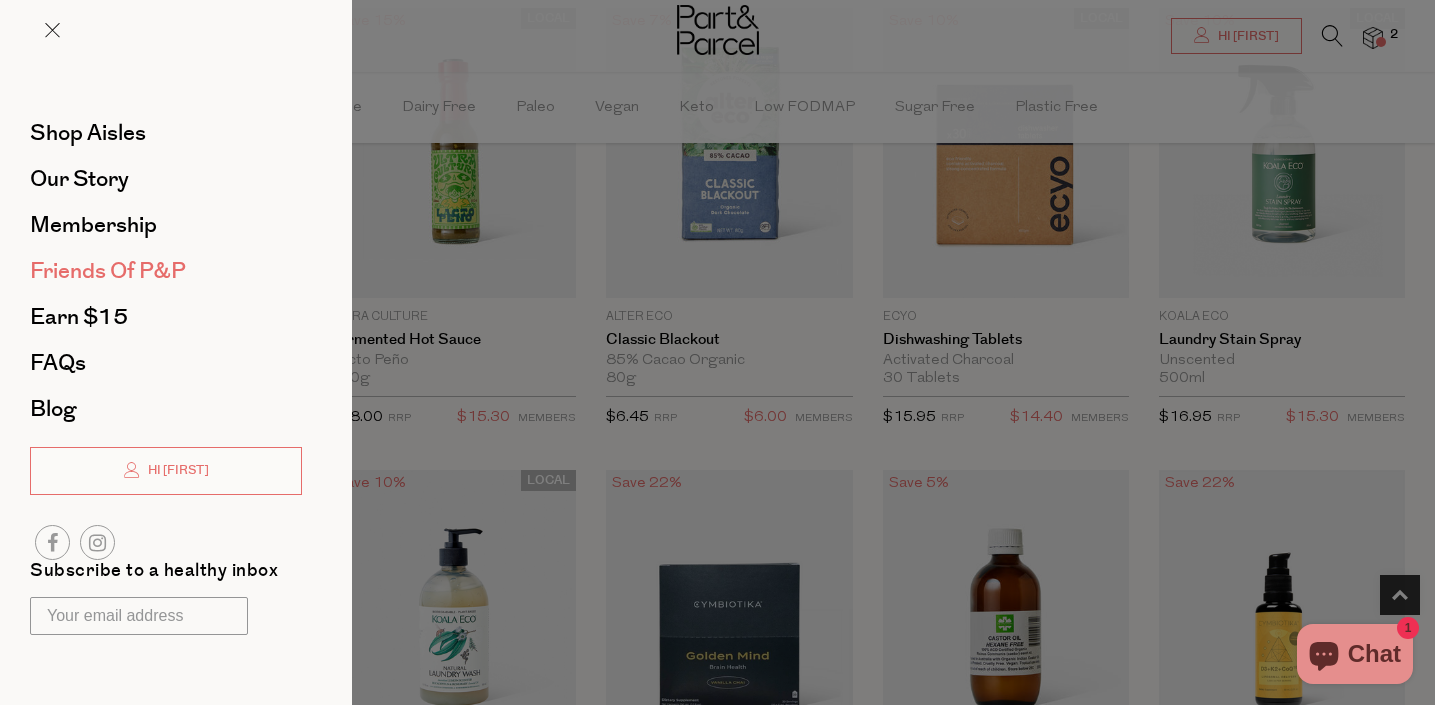 click on "Friends of P&P" at bounding box center (108, 271) 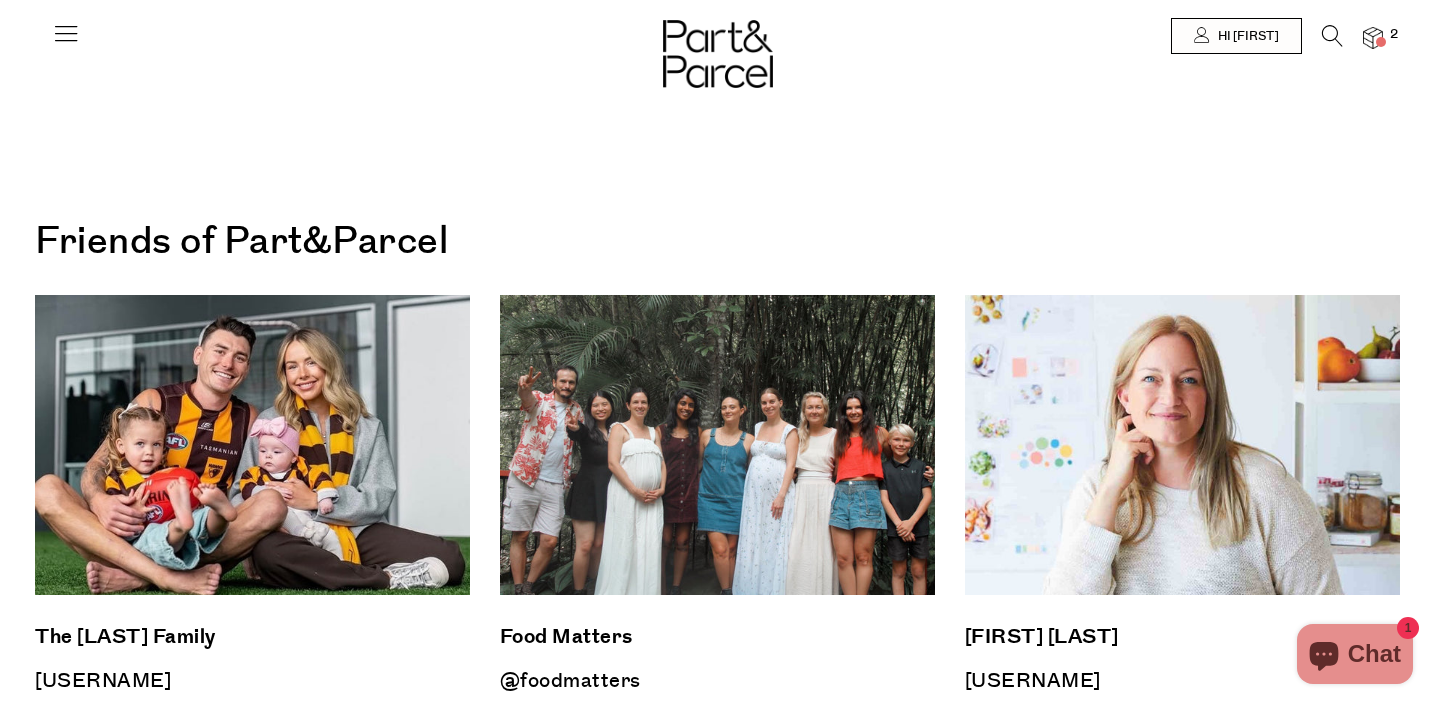 scroll, scrollTop: 0, scrollLeft: 0, axis: both 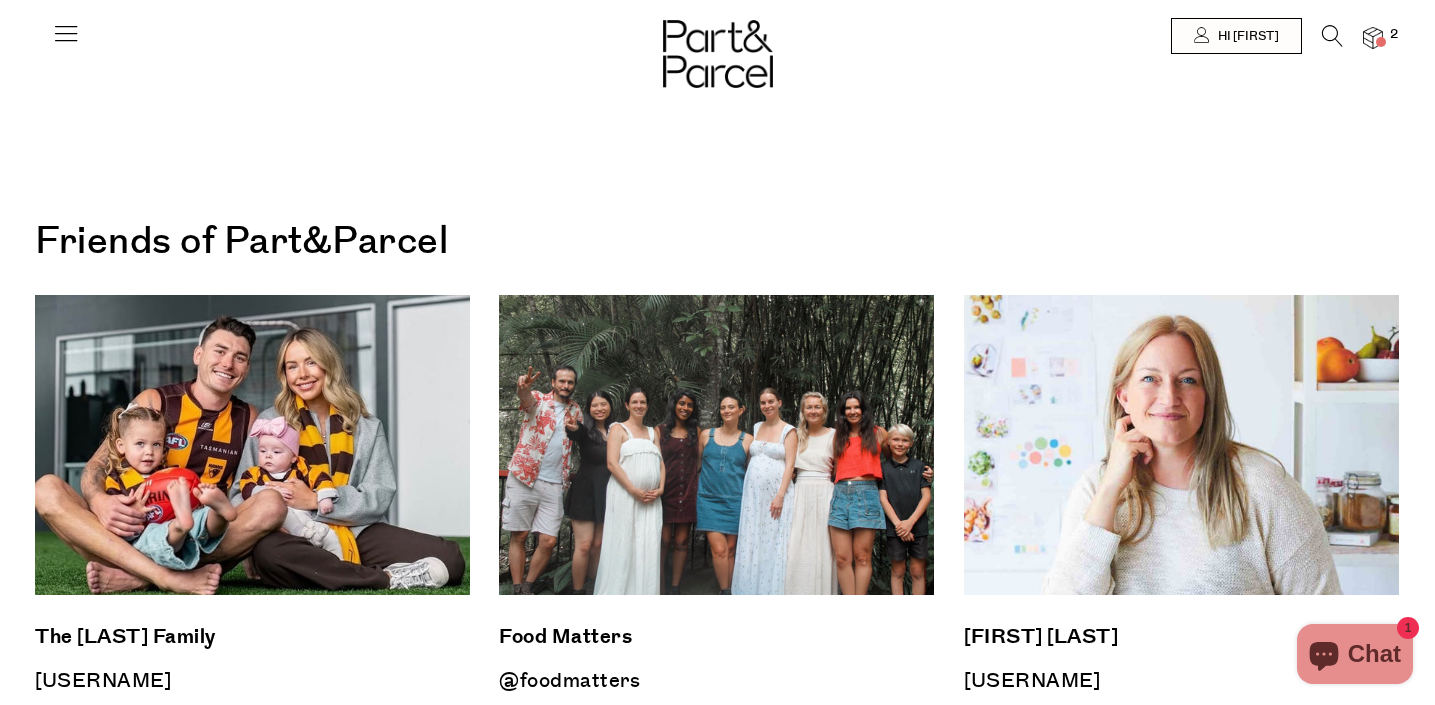 click at bounding box center [66, 33] 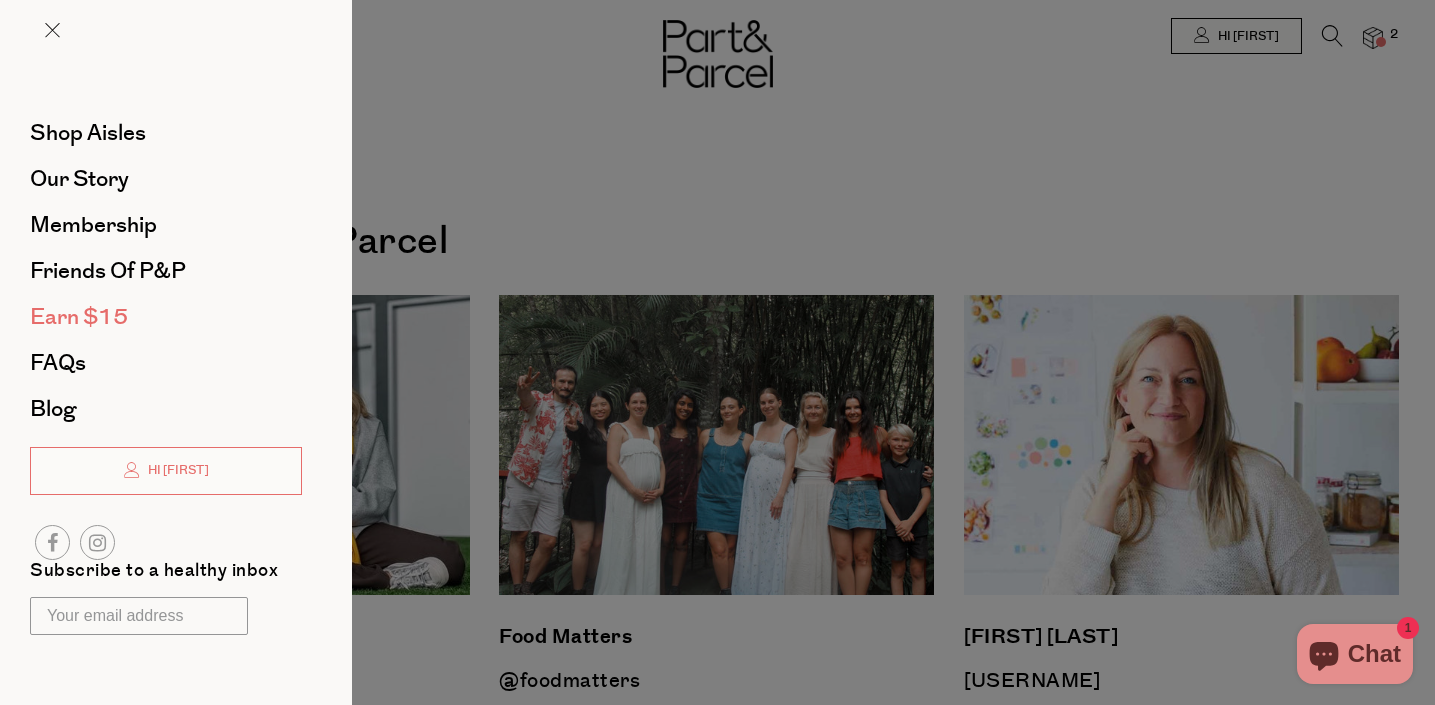 click on "Earn $15" at bounding box center (79, 317) 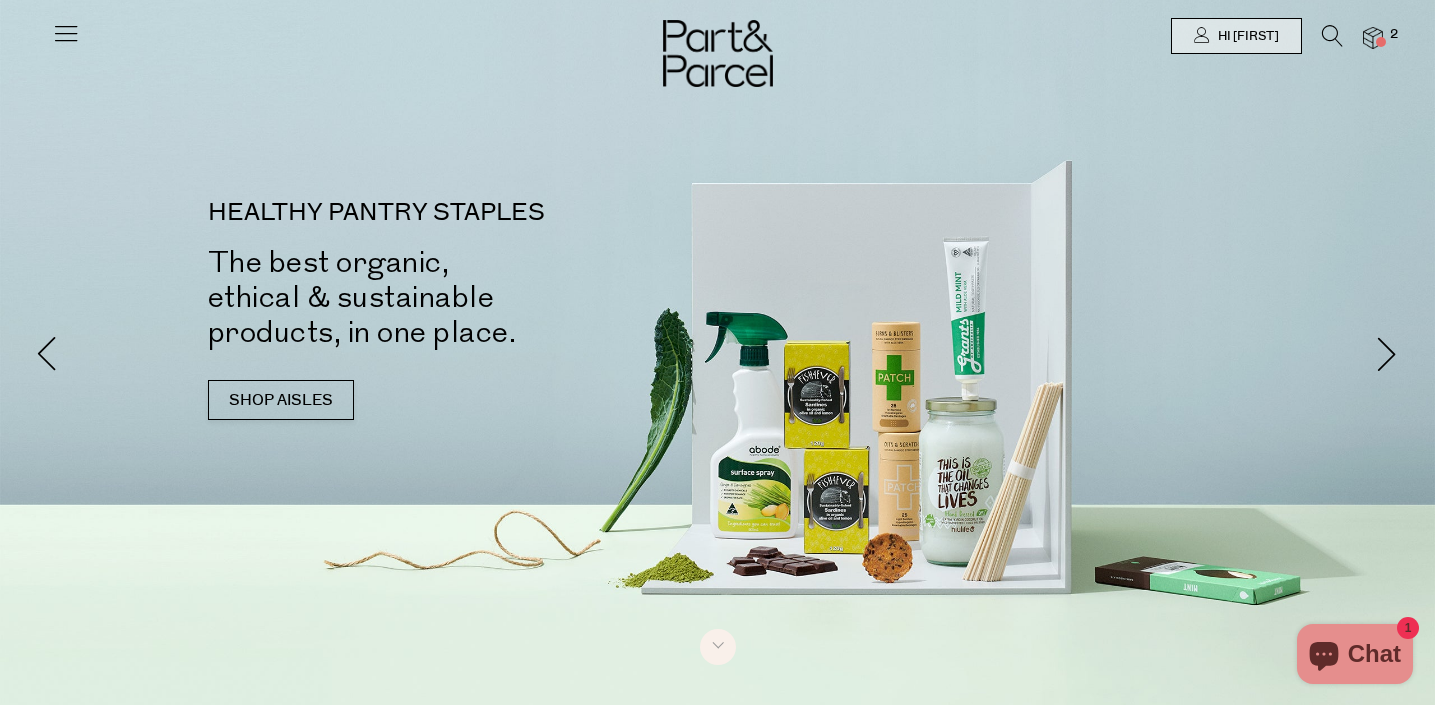scroll, scrollTop: 0, scrollLeft: 0, axis: both 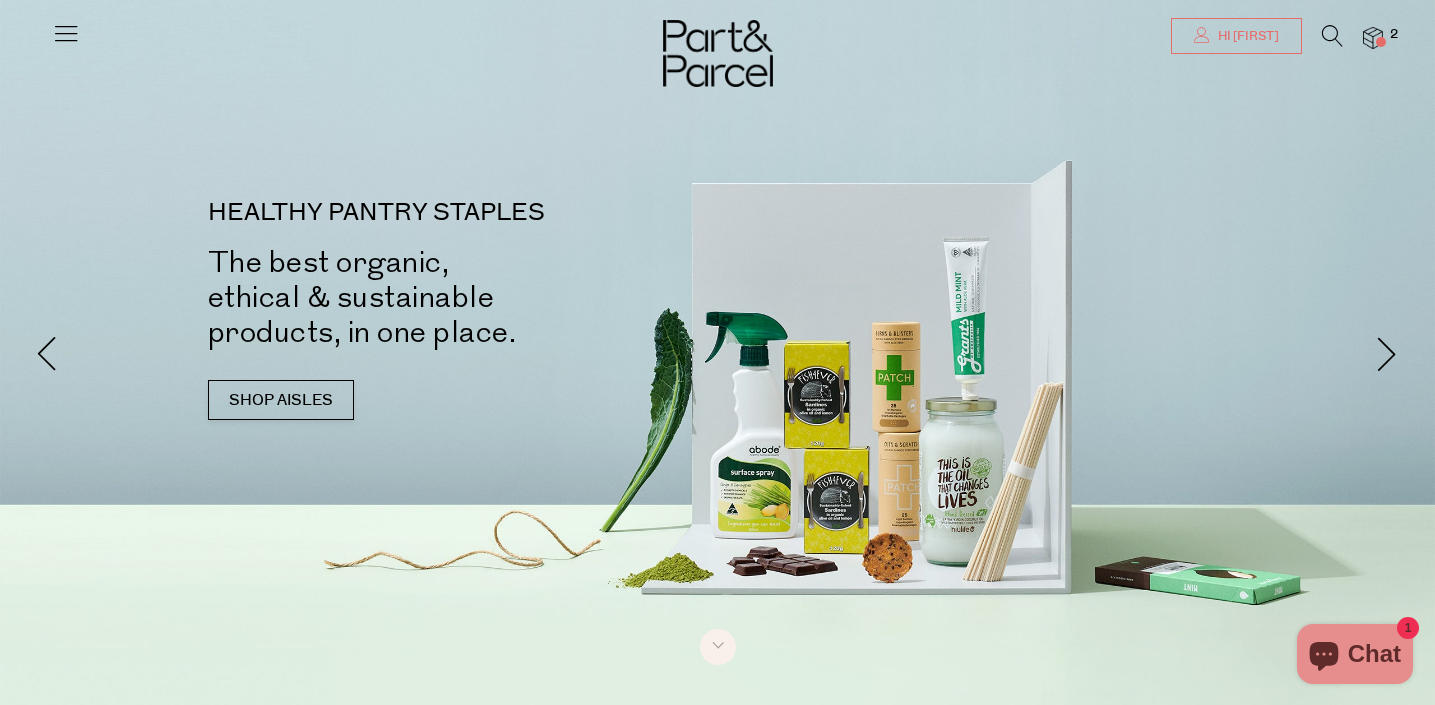 click on "Hi [FIRST]" at bounding box center [1246, 36] 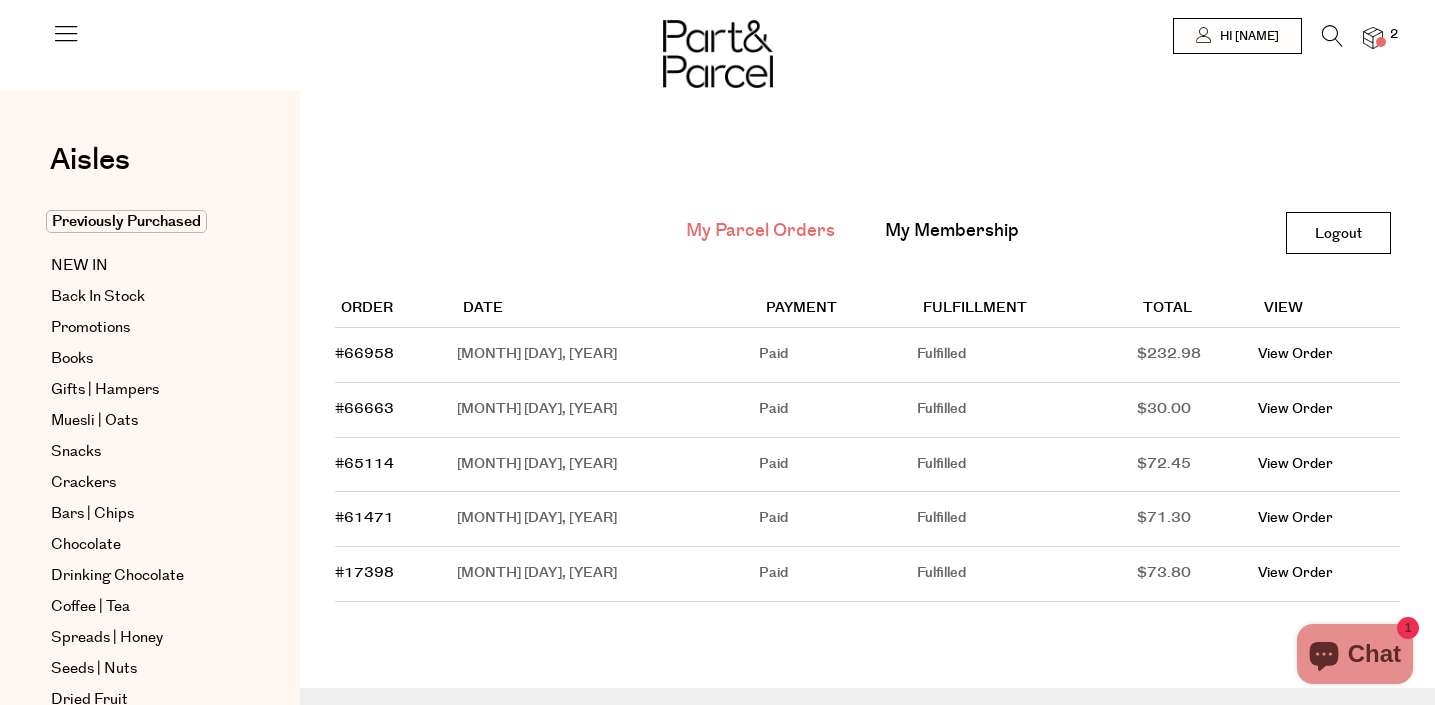 scroll, scrollTop: 0, scrollLeft: 0, axis: both 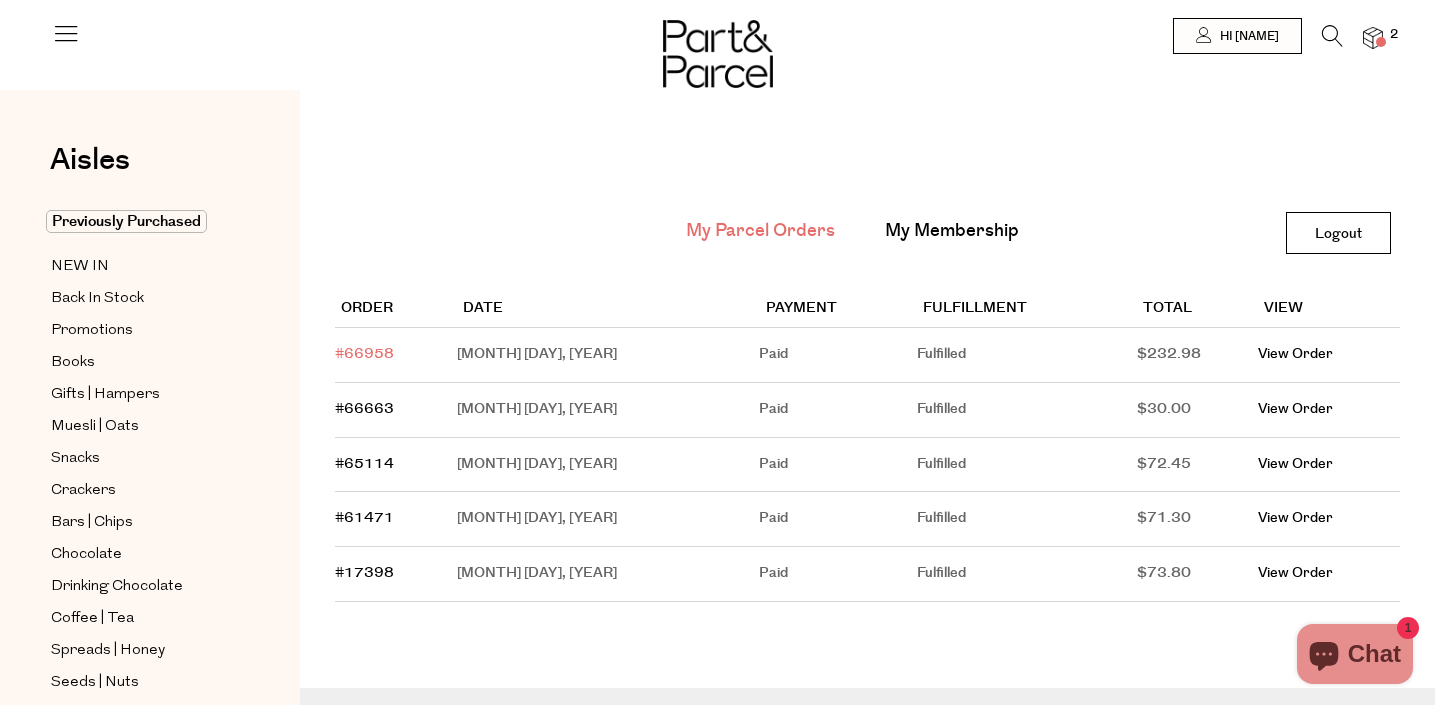 click on "#66958" at bounding box center (364, 354) 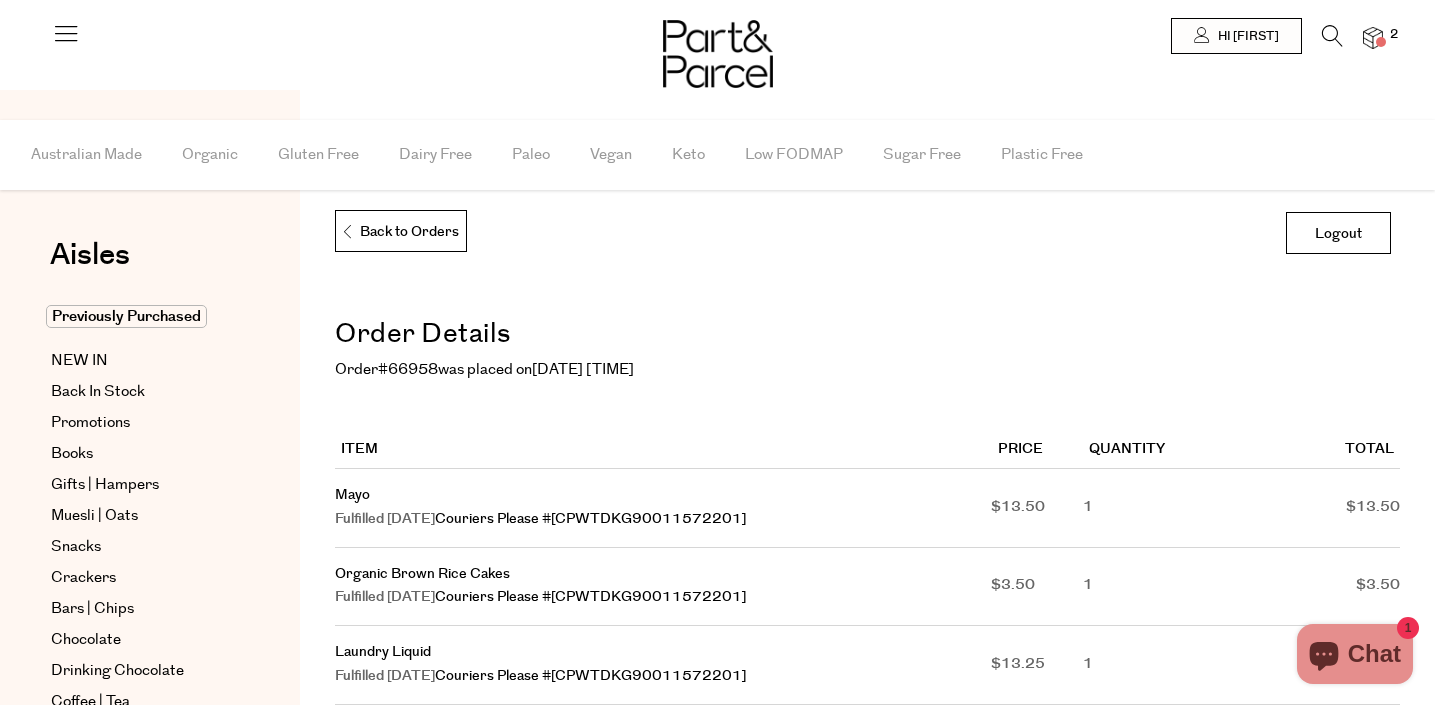 scroll, scrollTop: 0, scrollLeft: 0, axis: both 